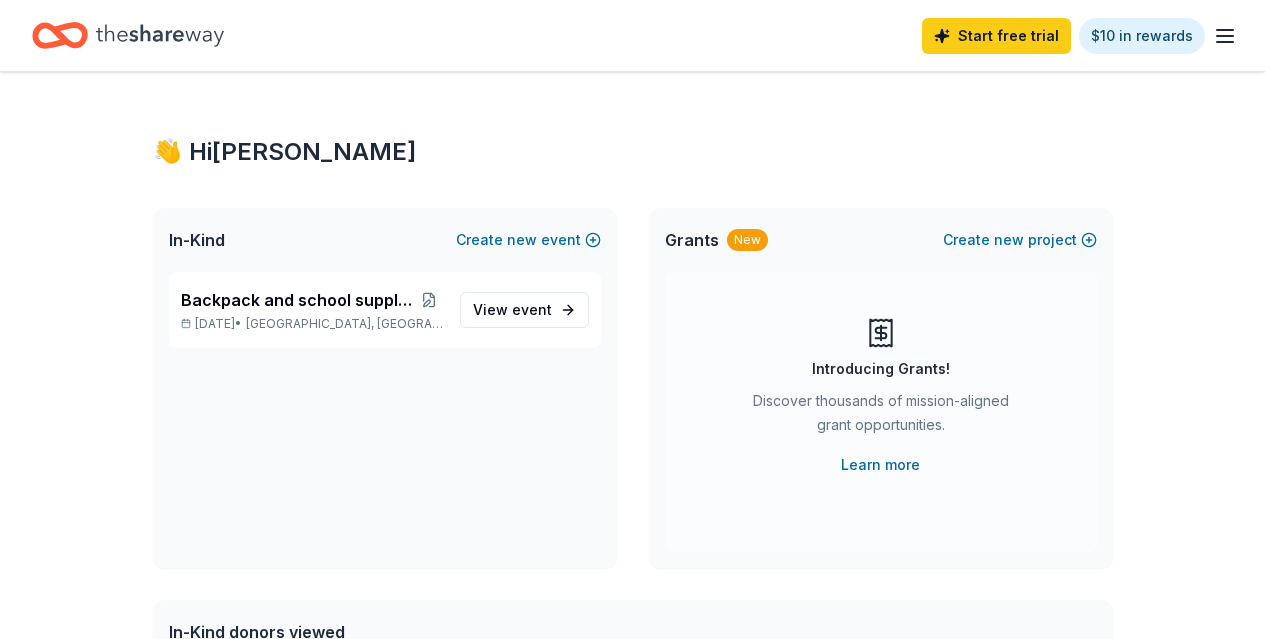 scroll, scrollTop: 0, scrollLeft: 0, axis: both 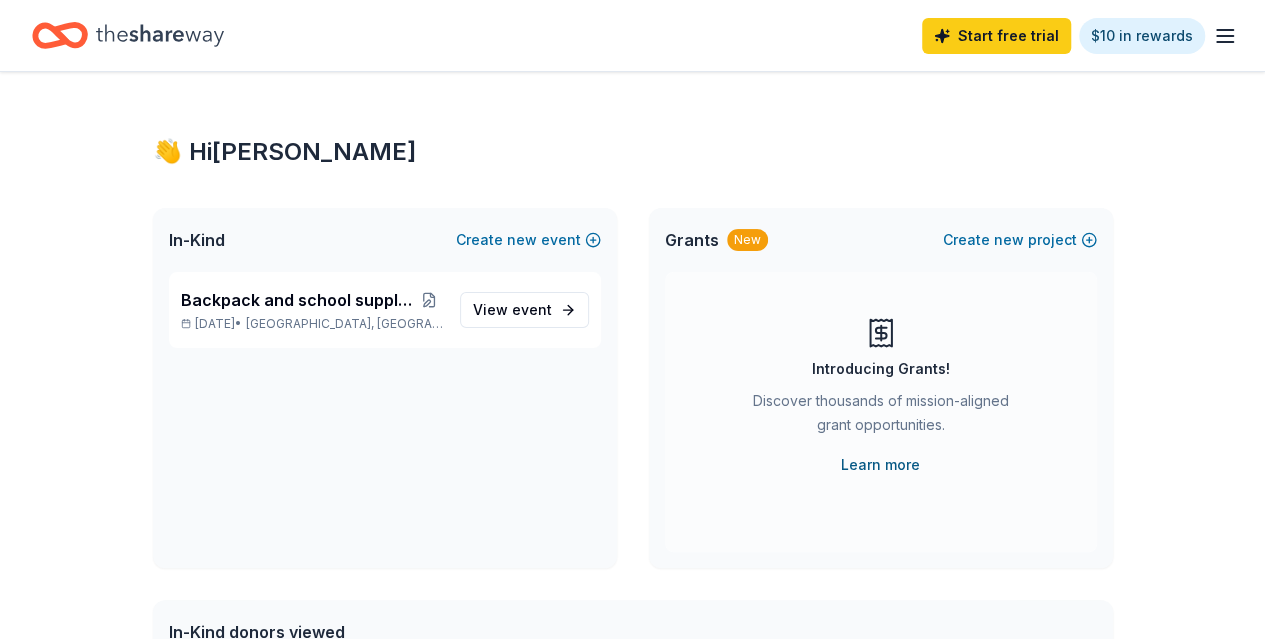 click on "Learn more" at bounding box center (880, 465) 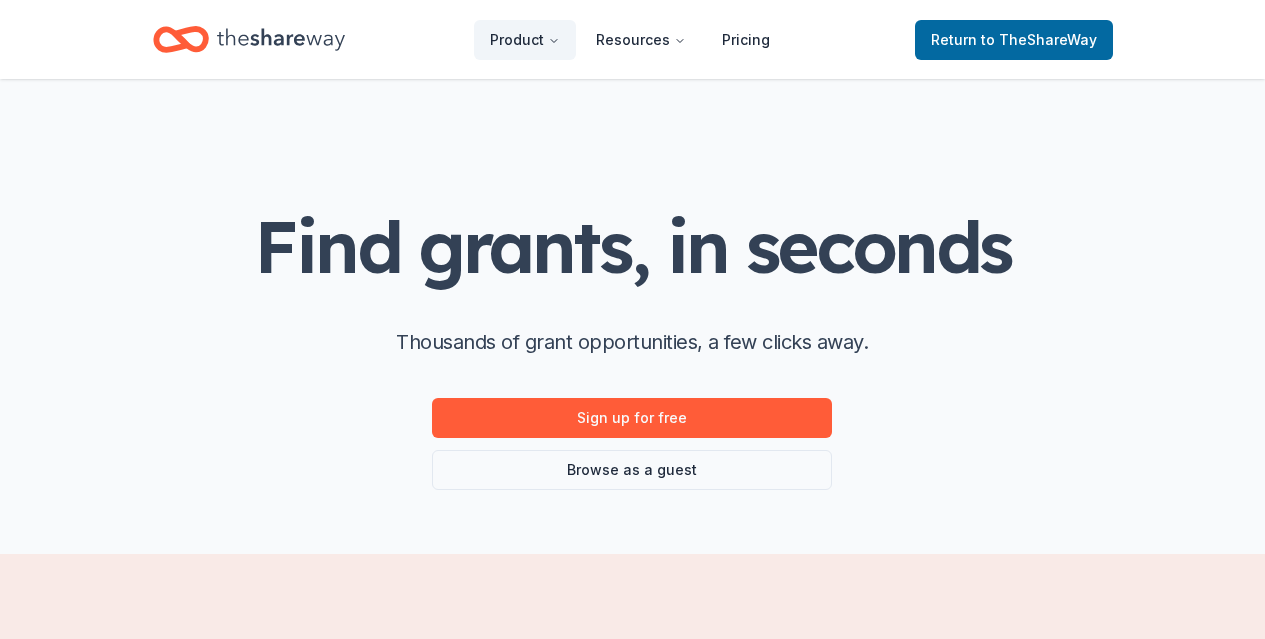 scroll, scrollTop: 0, scrollLeft: 0, axis: both 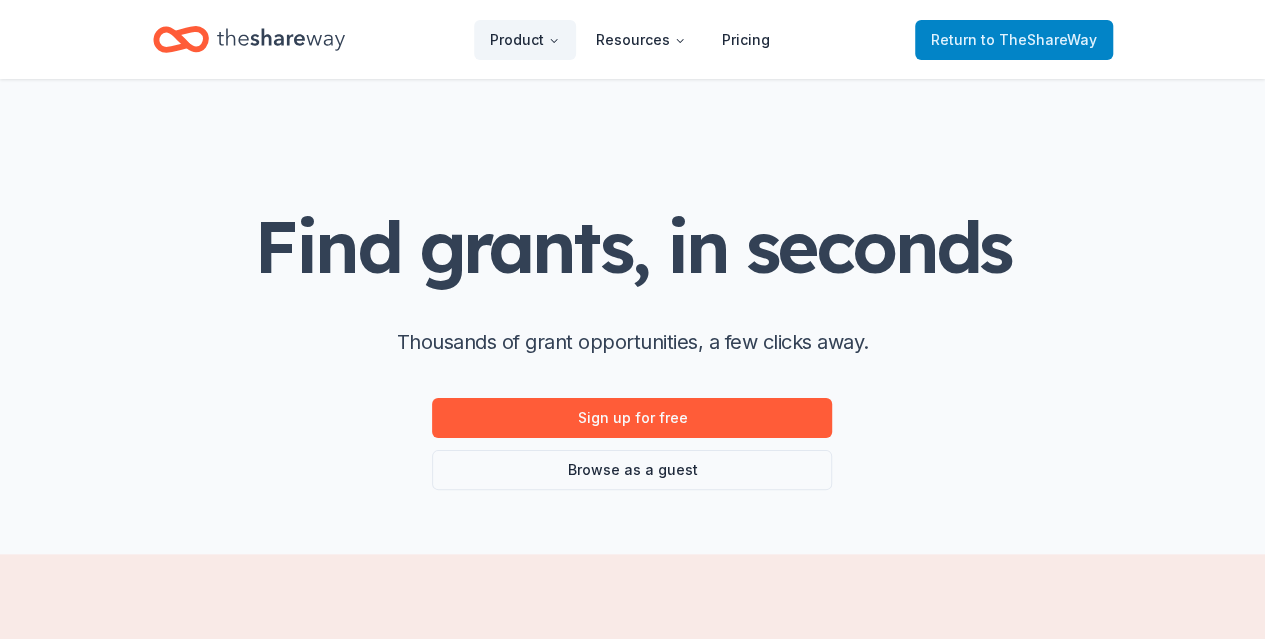 click on "Return to TheShareWay" at bounding box center [1014, 40] 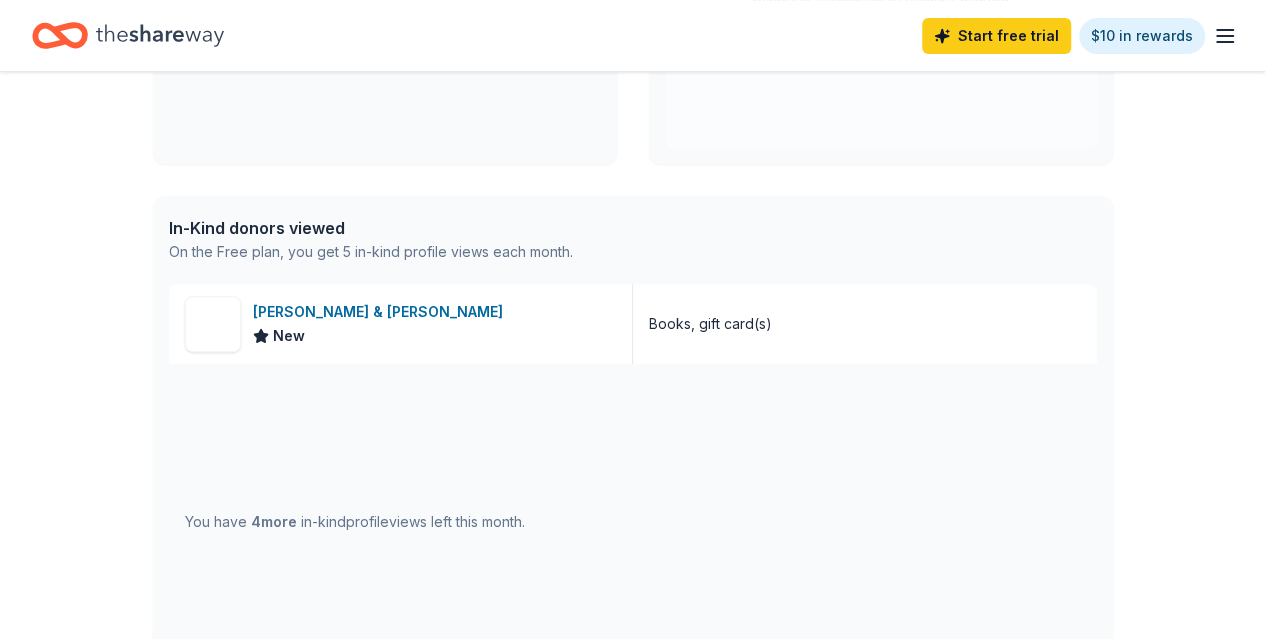 scroll, scrollTop: 424, scrollLeft: 0, axis: vertical 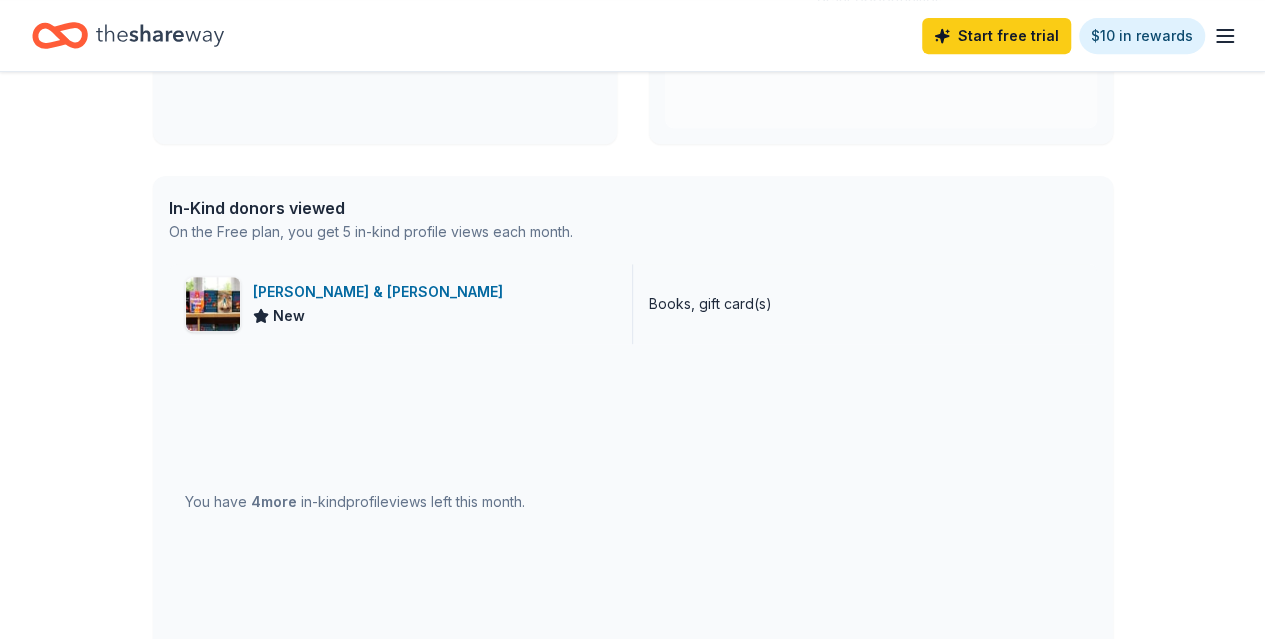 click on "Barnes & Noble" at bounding box center [382, 292] 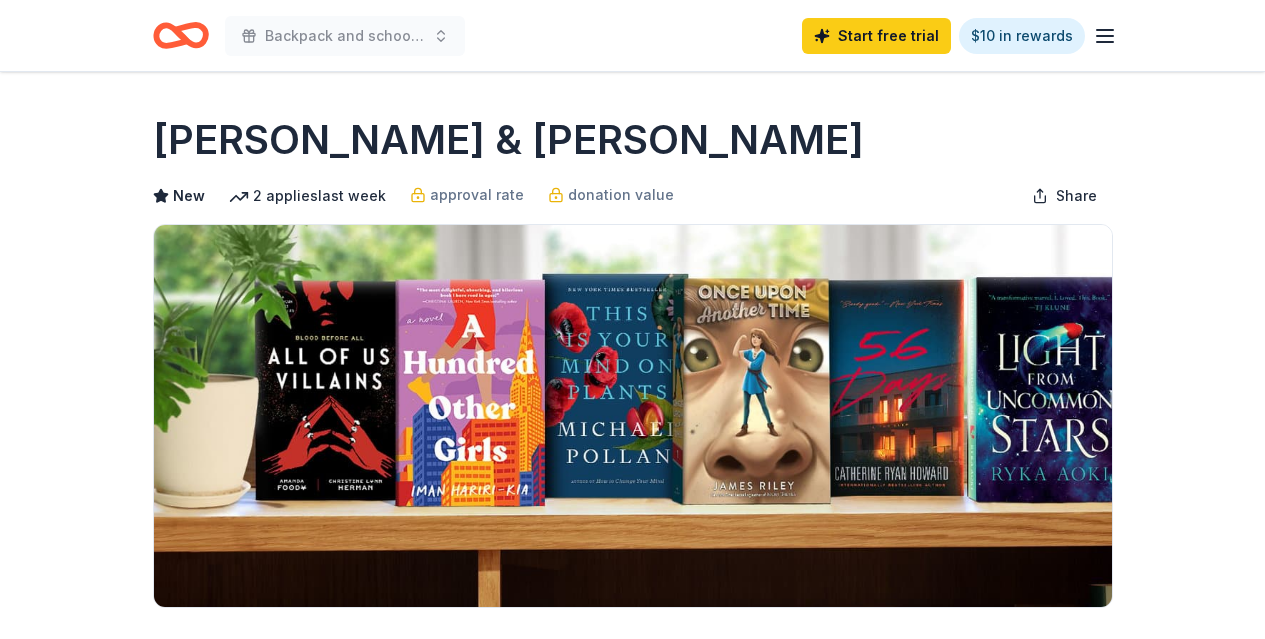 scroll, scrollTop: 0, scrollLeft: 0, axis: both 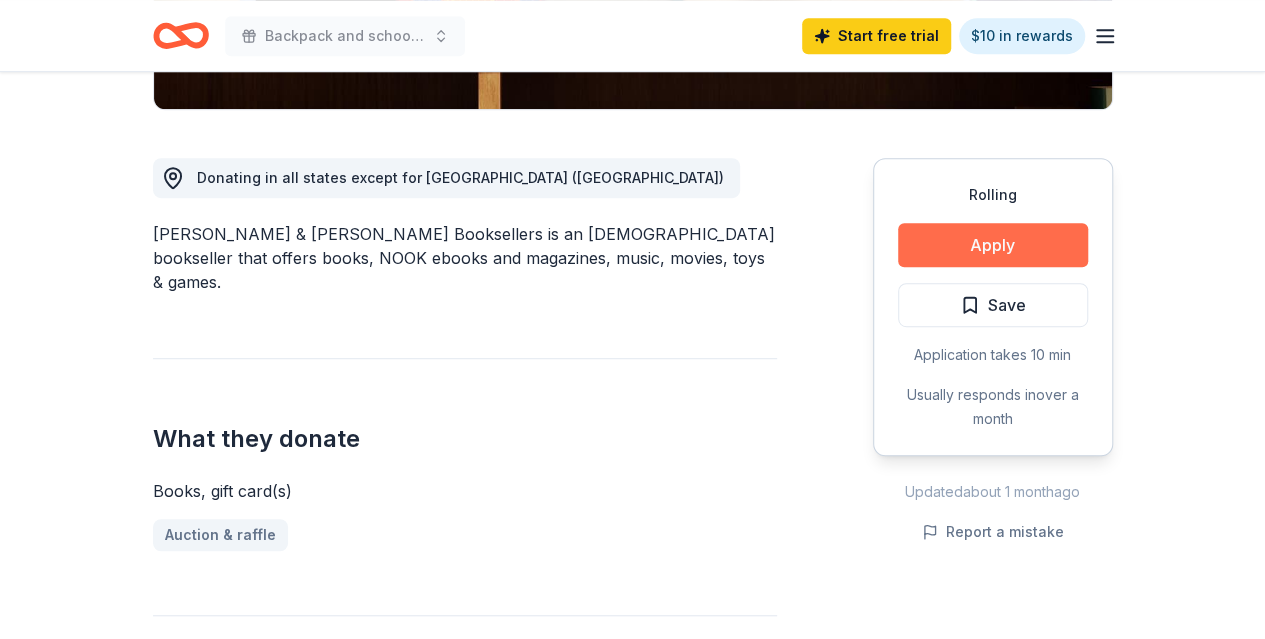 click on "Apply" at bounding box center [993, 245] 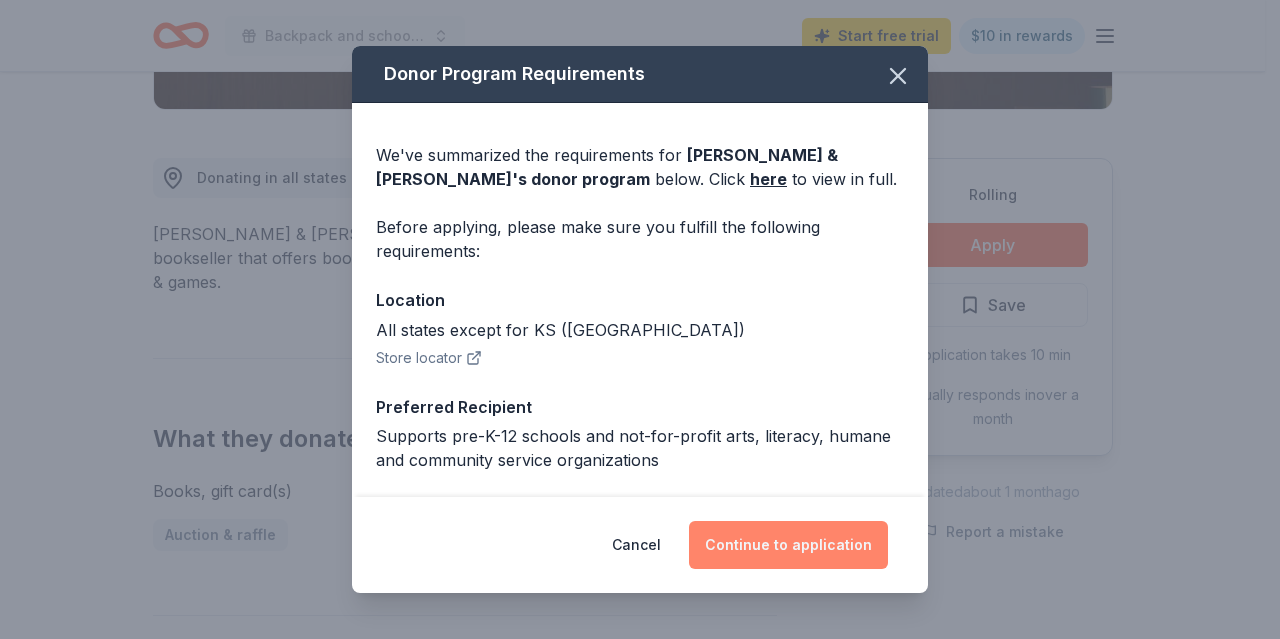 click on "Continue to application" at bounding box center [788, 545] 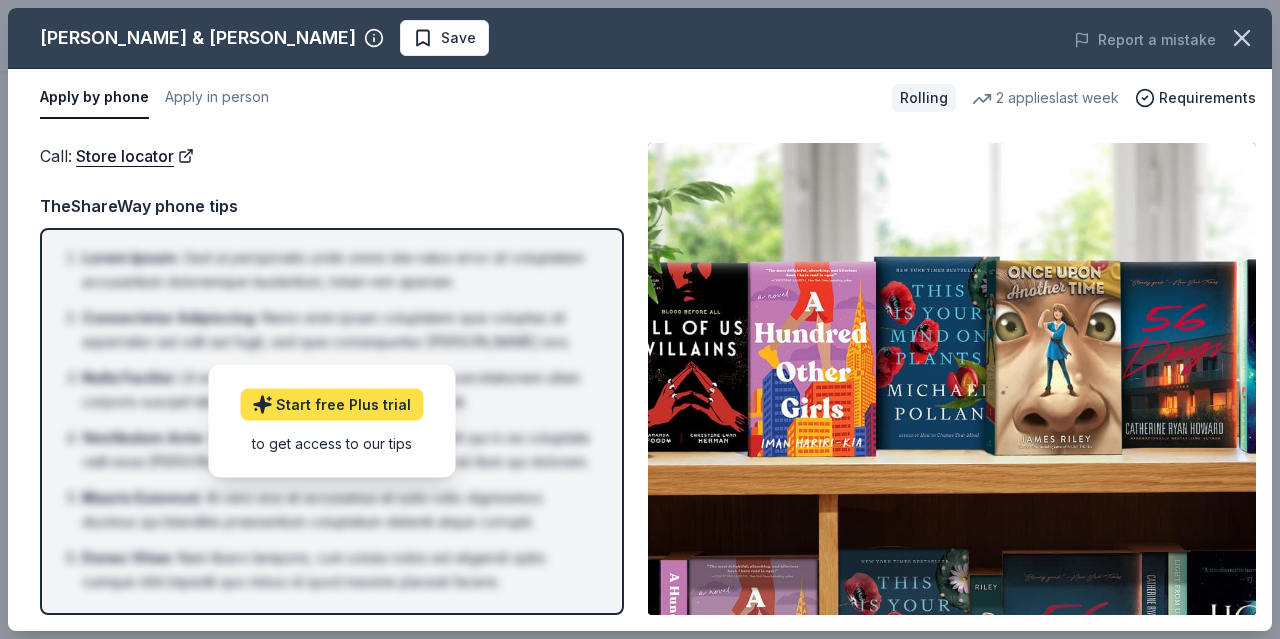 click on "Start free Plus trial" at bounding box center (331, 405) 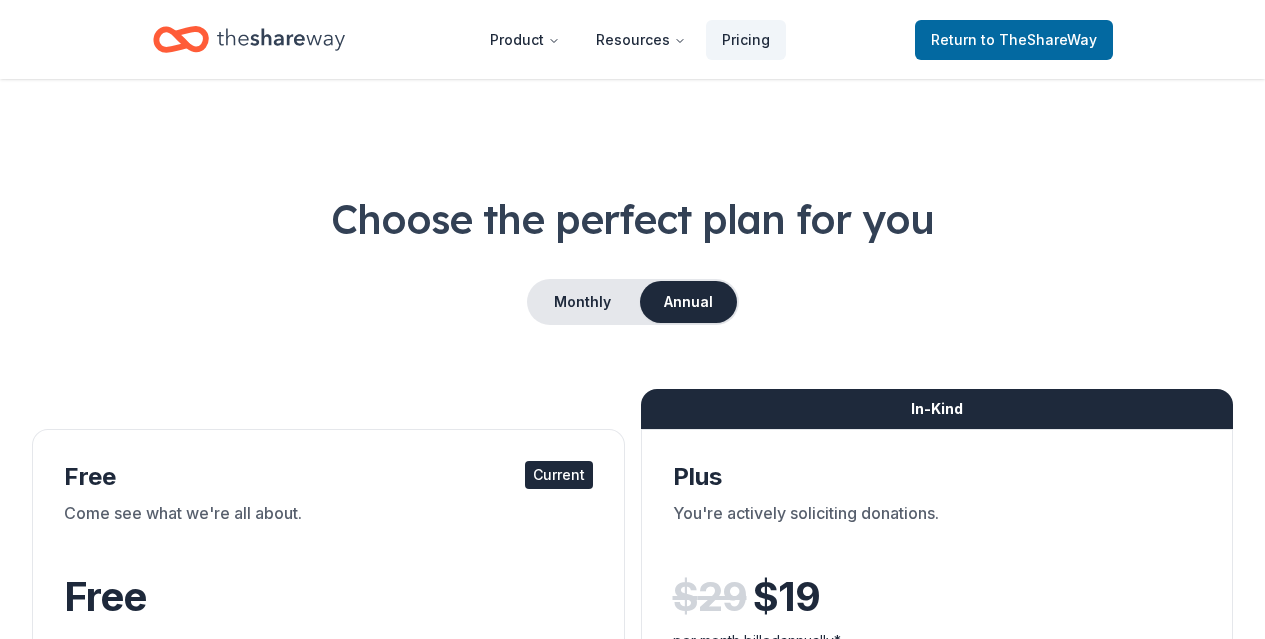 scroll, scrollTop: 0, scrollLeft: 0, axis: both 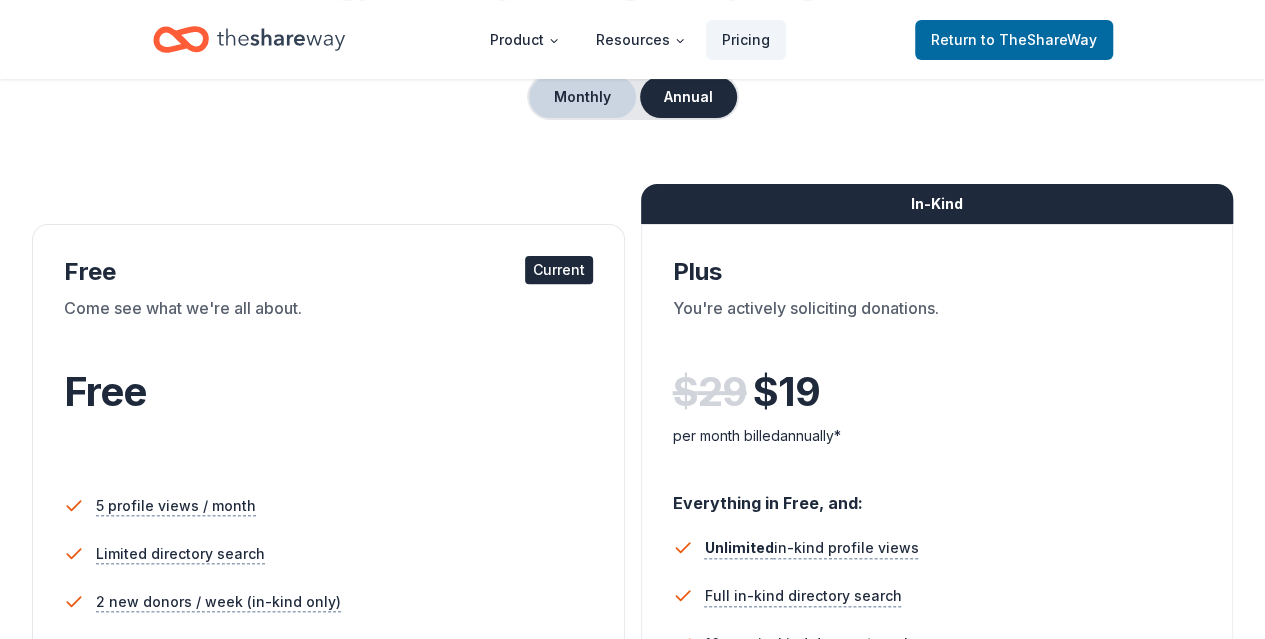 click on "Monthly" at bounding box center [582, 97] 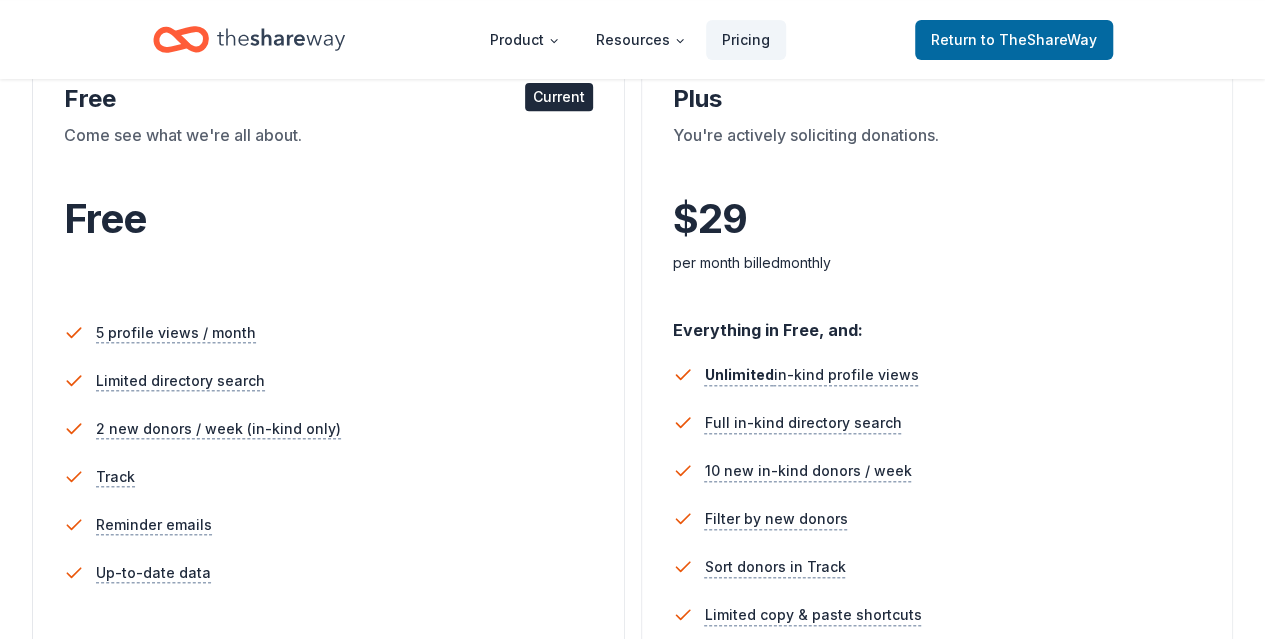 scroll, scrollTop: 384, scrollLeft: 0, axis: vertical 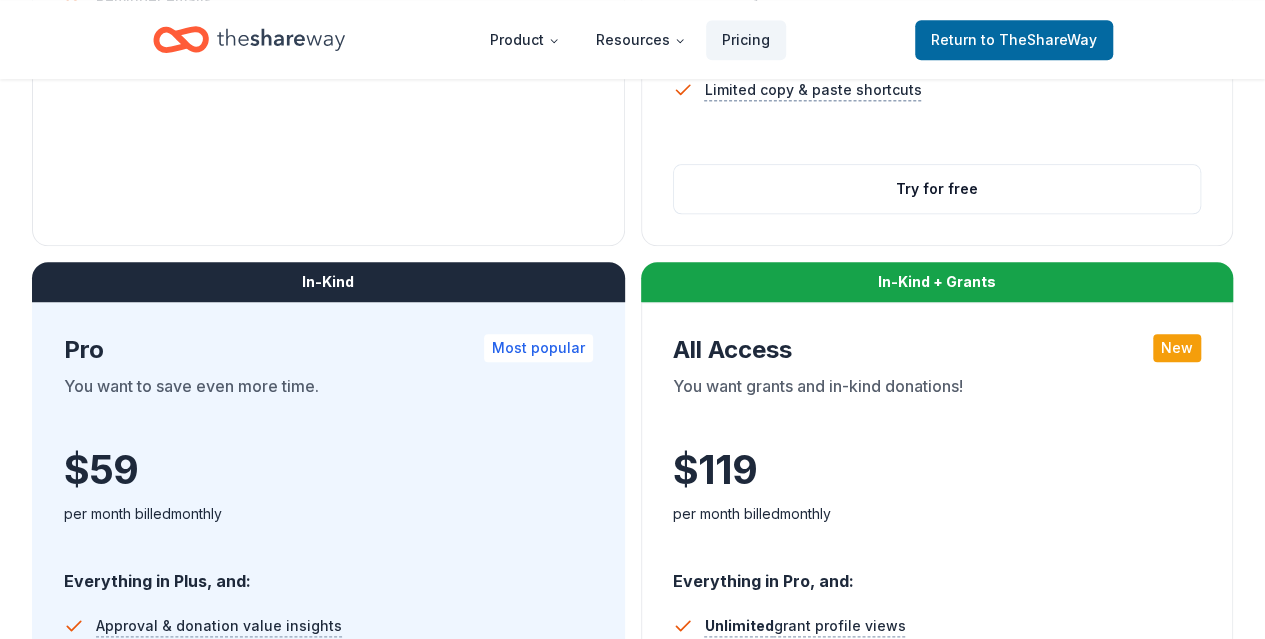 click on "Try for free" at bounding box center (328, 965) 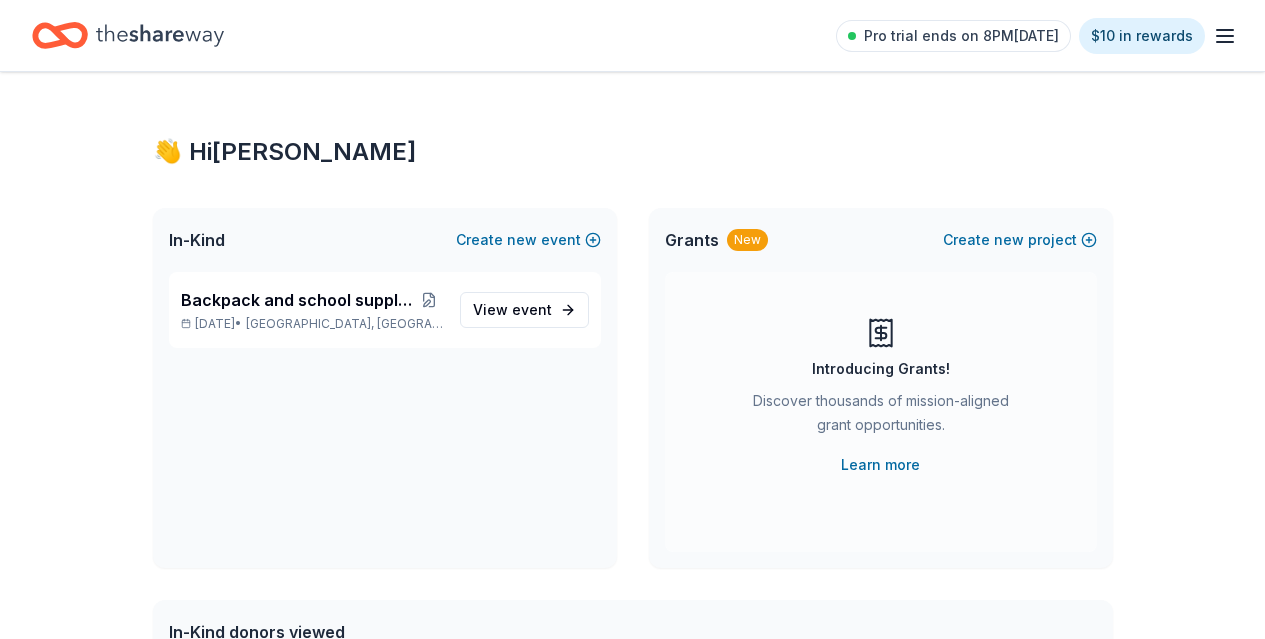scroll, scrollTop: 0, scrollLeft: 0, axis: both 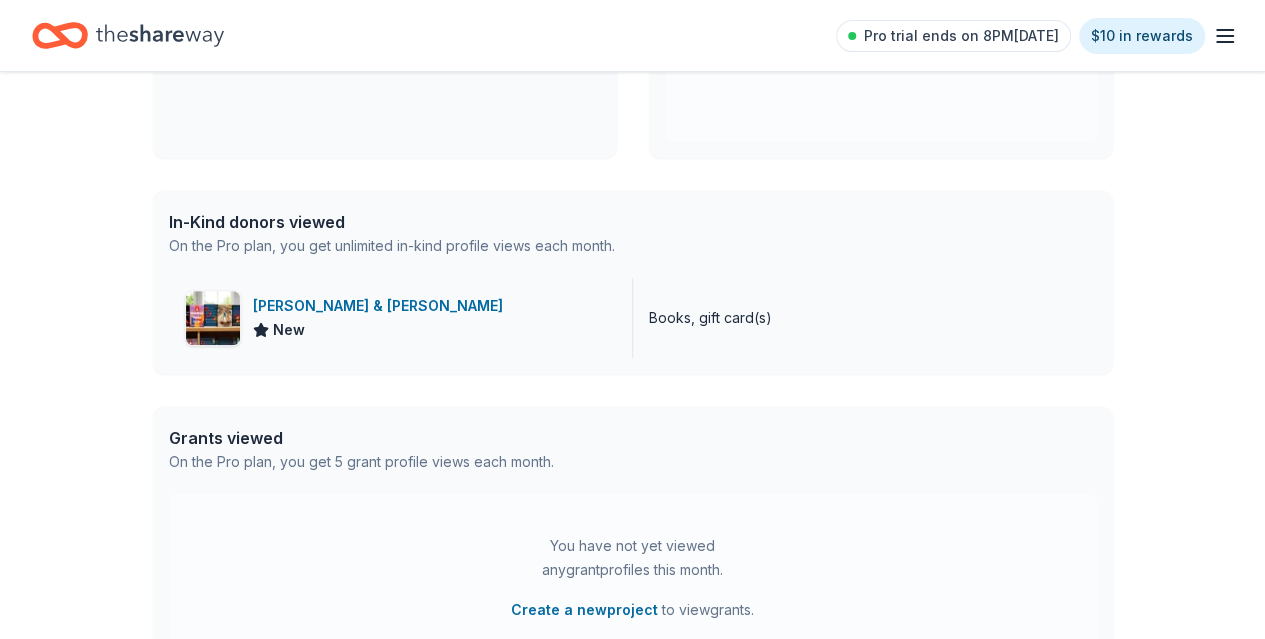 click on "[PERSON_NAME] & [PERSON_NAME]" at bounding box center (382, 306) 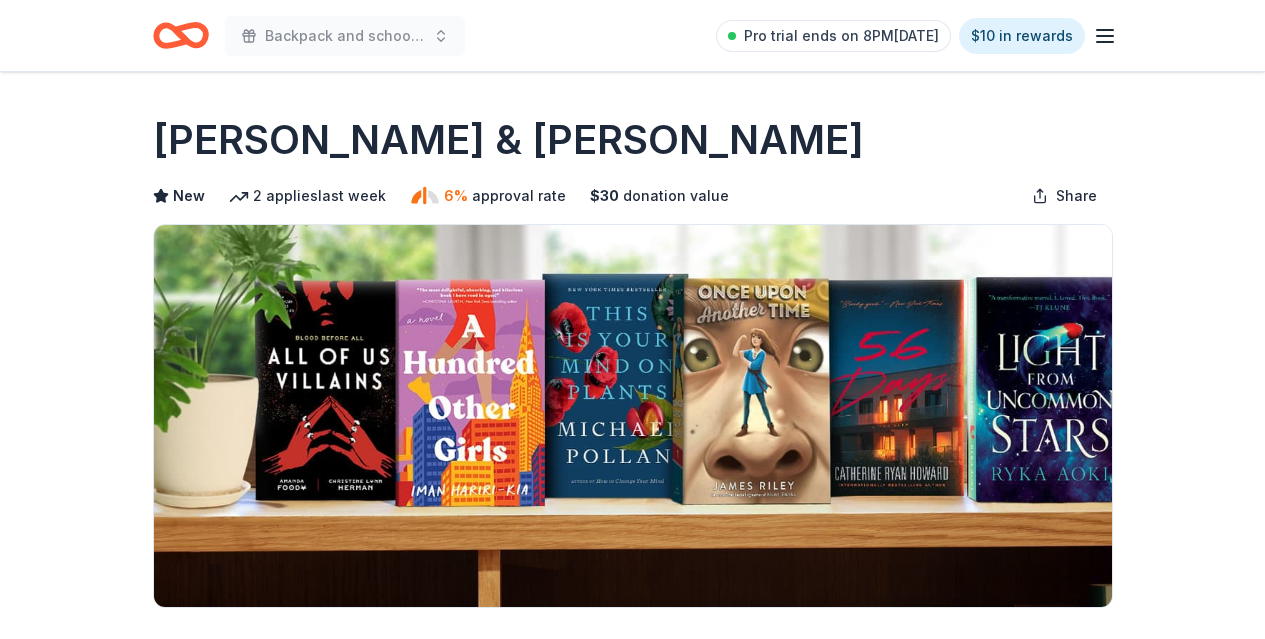 scroll, scrollTop: 0, scrollLeft: 0, axis: both 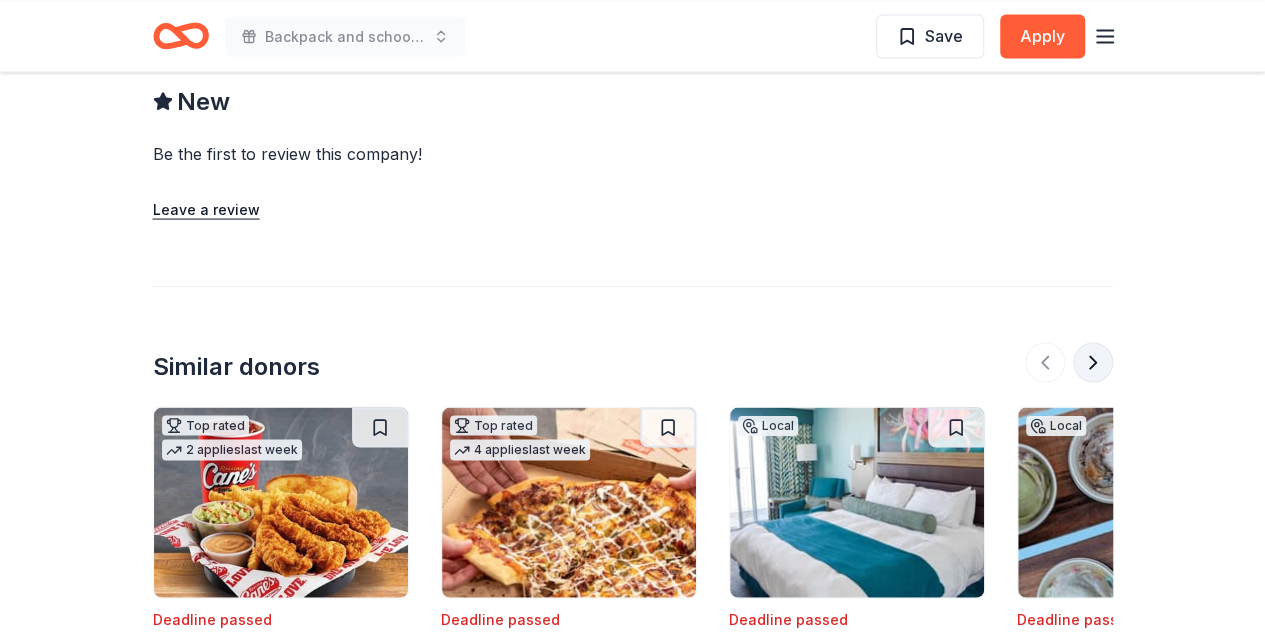 click at bounding box center (1093, 362) 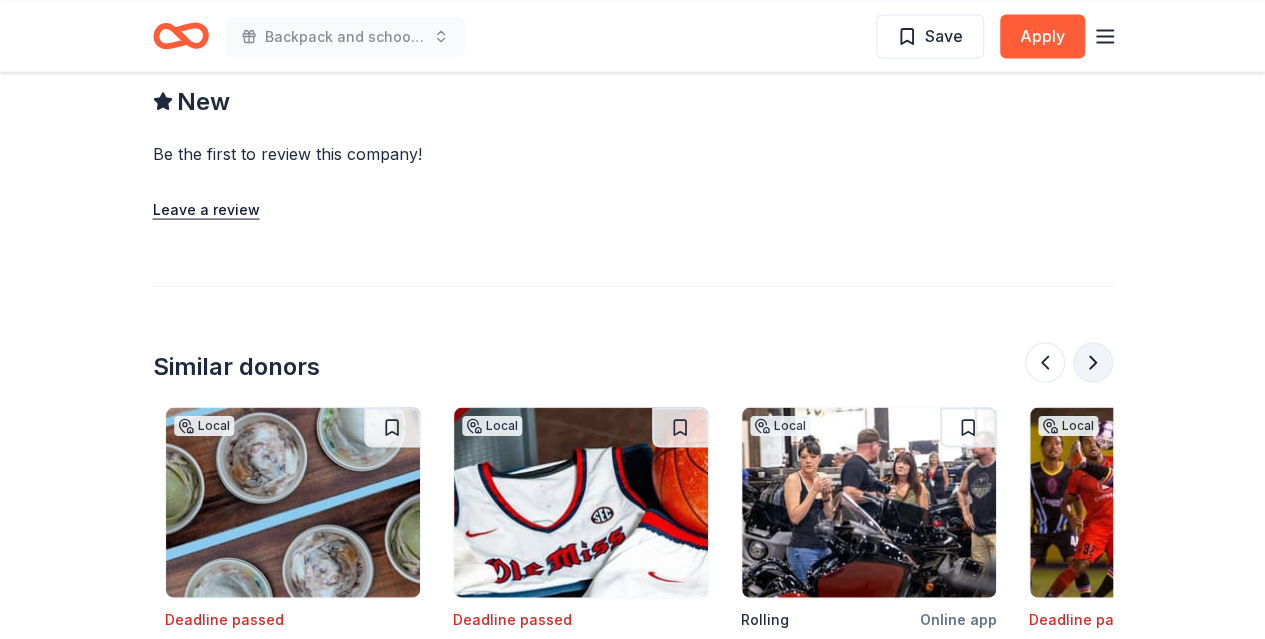 scroll, scrollTop: 0, scrollLeft: 864, axis: horizontal 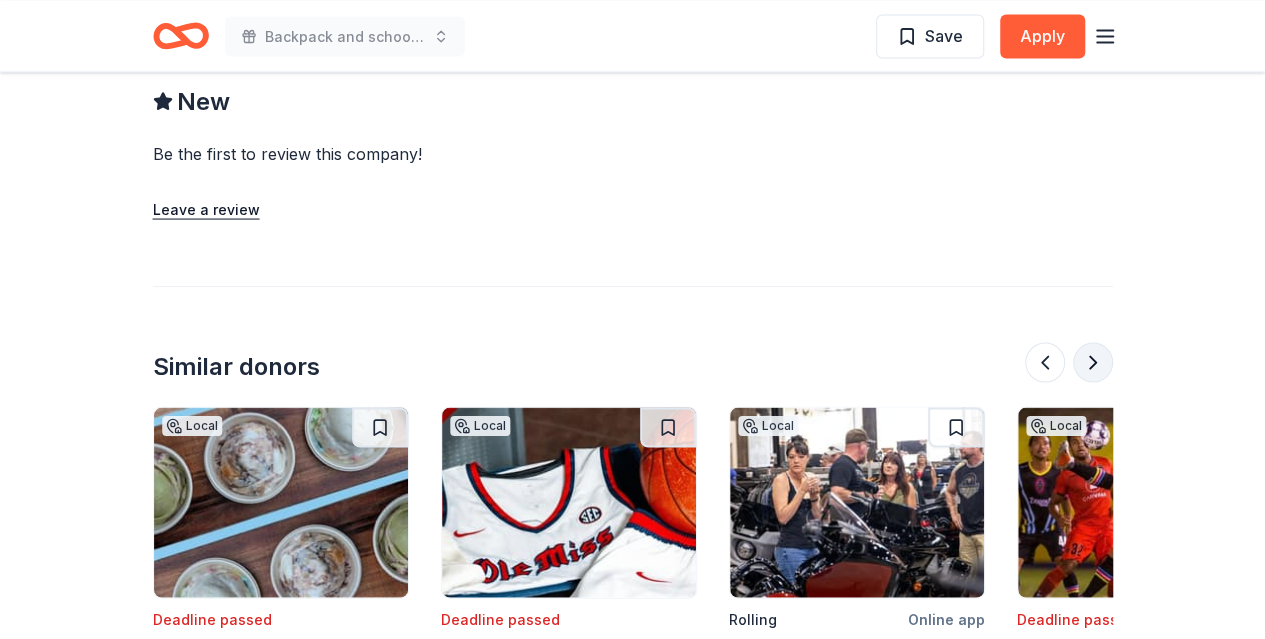 click at bounding box center (1093, 362) 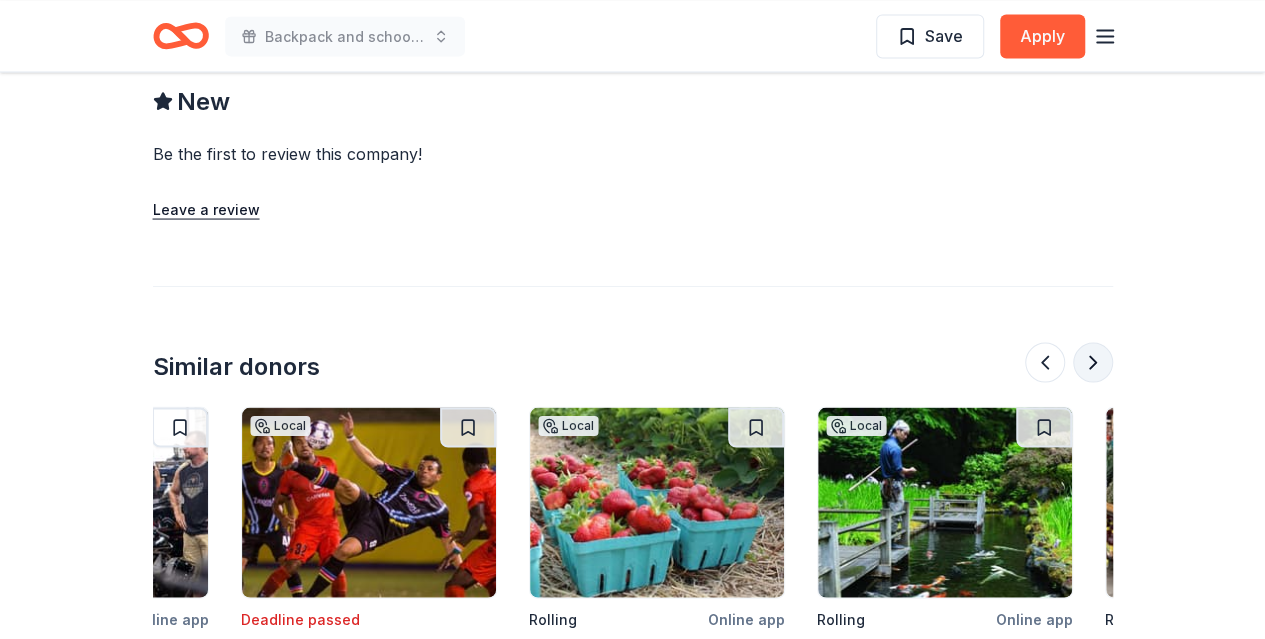 scroll, scrollTop: 0, scrollLeft: 1728, axis: horizontal 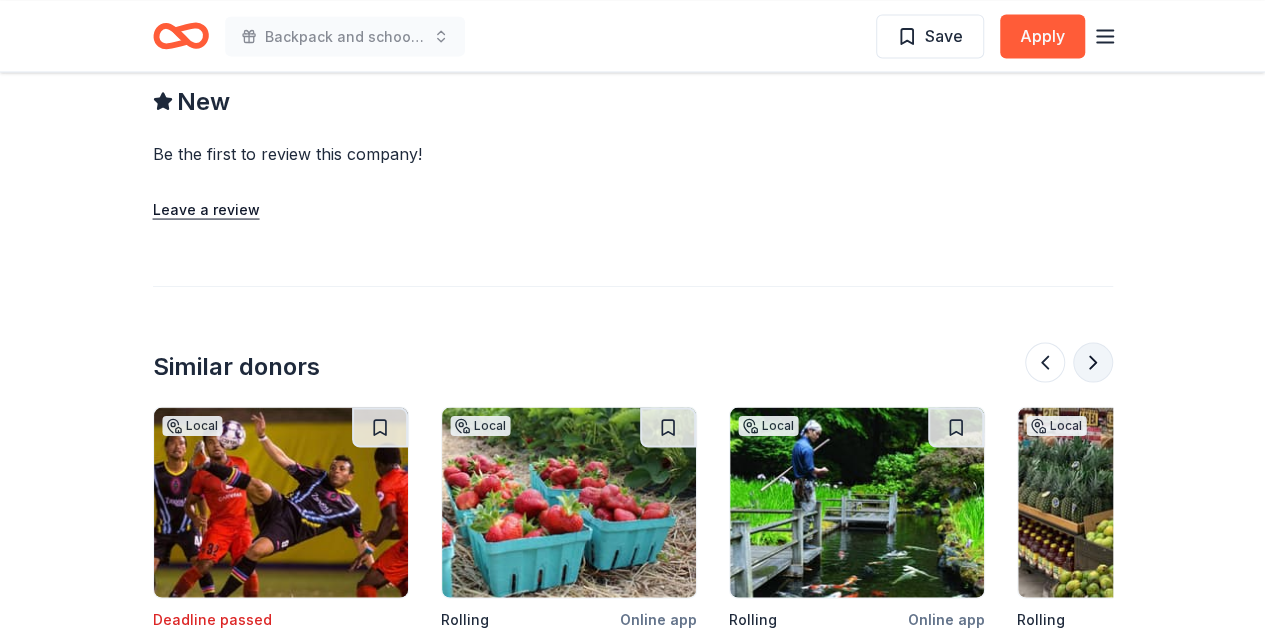 click at bounding box center [1093, 362] 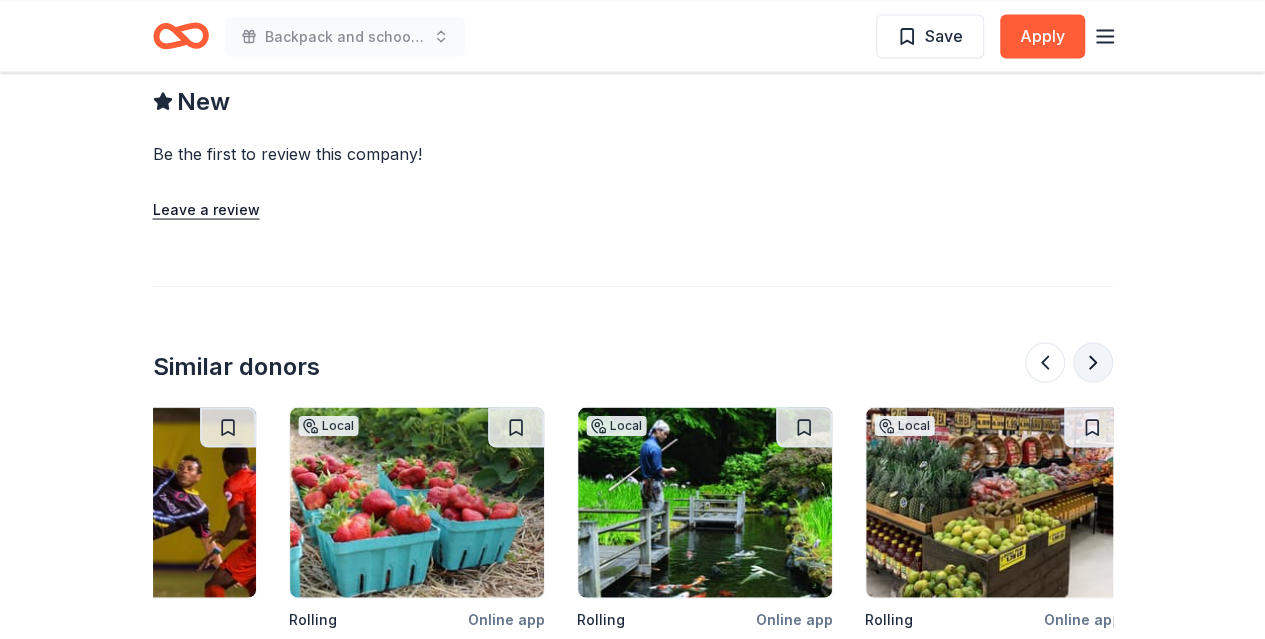 scroll, scrollTop: 0, scrollLeft: 1888, axis: horizontal 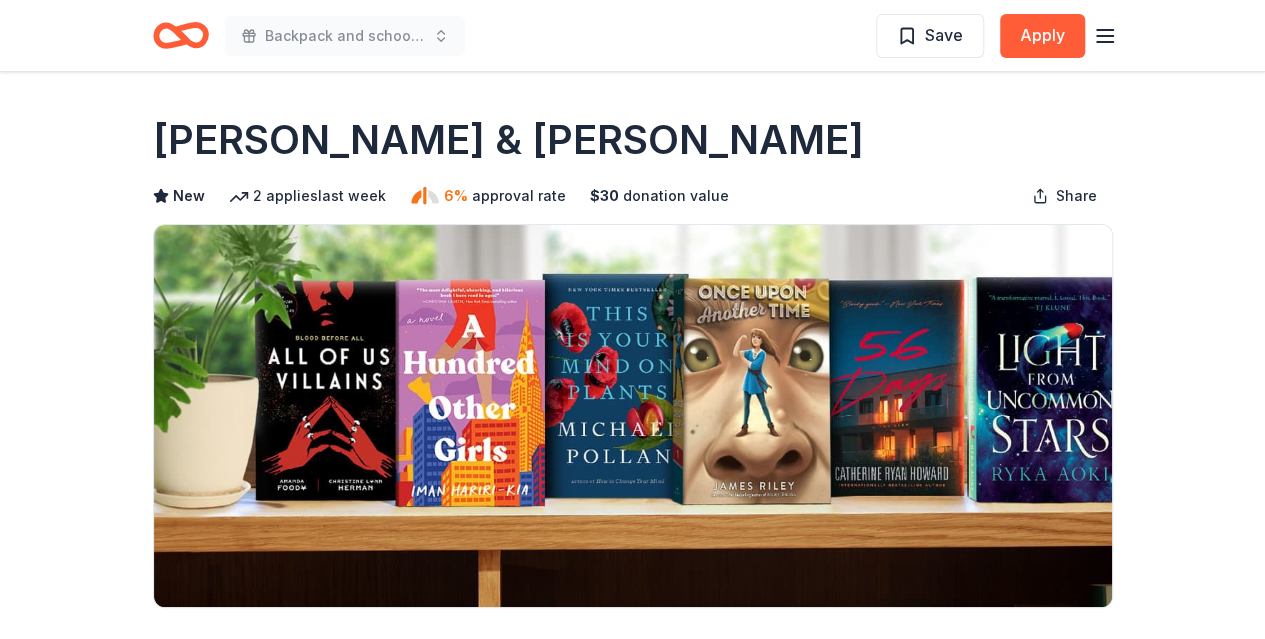 click 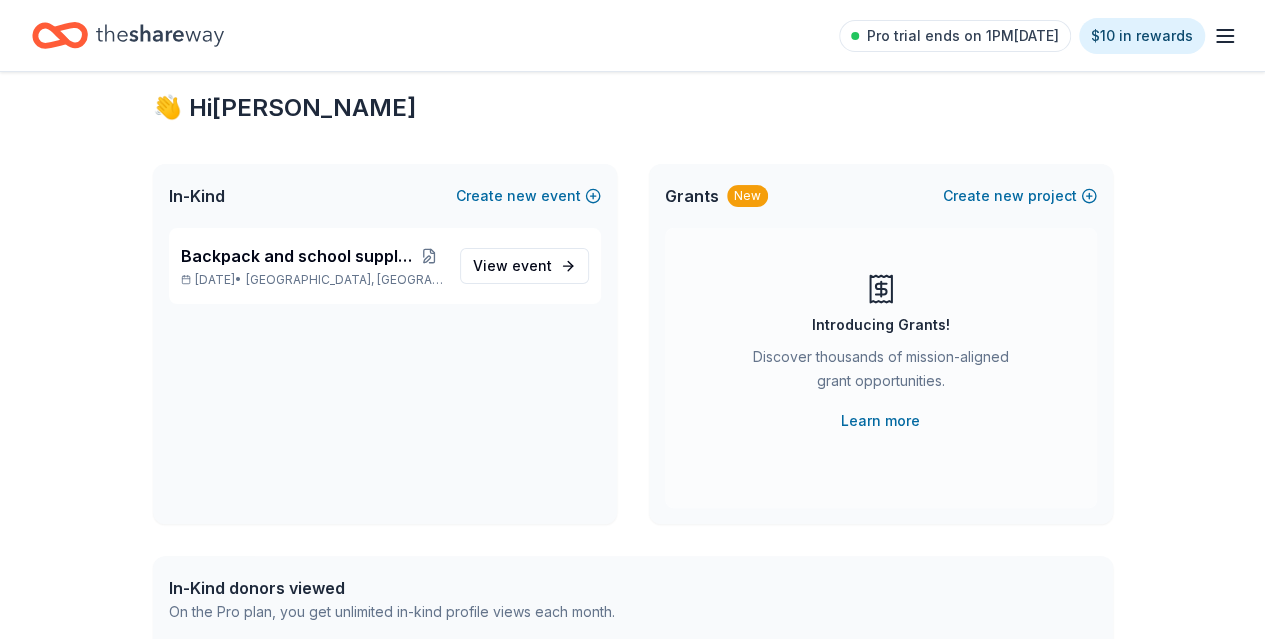 scroll, scrollTop: 0, scrollLeft: 0, axis: both 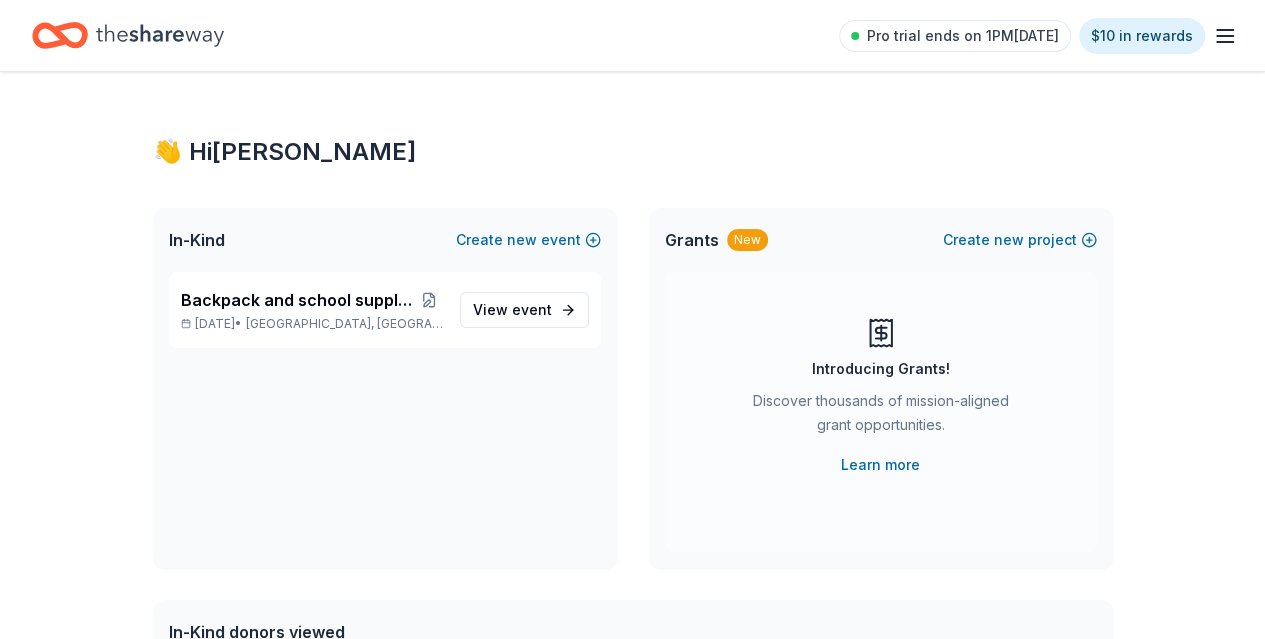 click 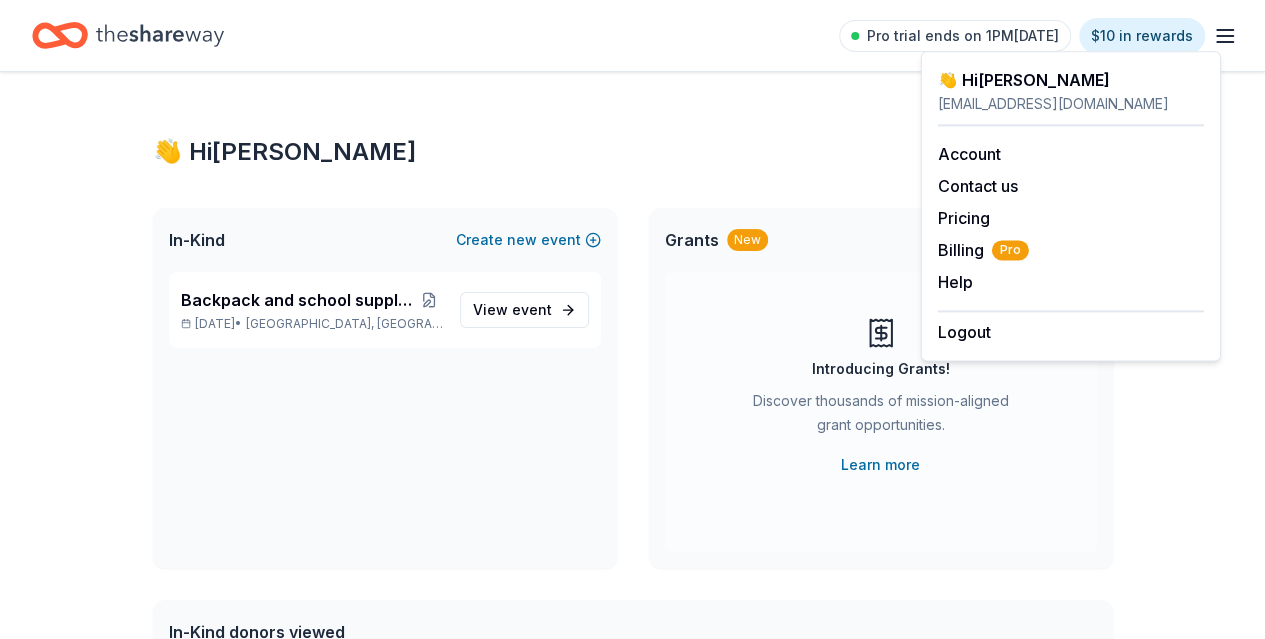 click on "👋 Hi  Alicia In-Kind Create  new  event   Backpack and school supplies giveaway Jul 27, 2025  •  Stockton, CA View   event   Grants New Create  new  project   Introducing Grants! Discover thousands of mission-aligned grant opportunities. Learn more In-Kind donors viewed On the Pro plan, you get unlimited in-kind profile views each month. Barnes & Noble New Books, gift card(s) Grants viewed On the Pro plan, you get 5 grant profile views each month. You have not yet viewed any  grant  profiles this month. Create a new  project   to view  grants ." at bounding box center (633, 612) 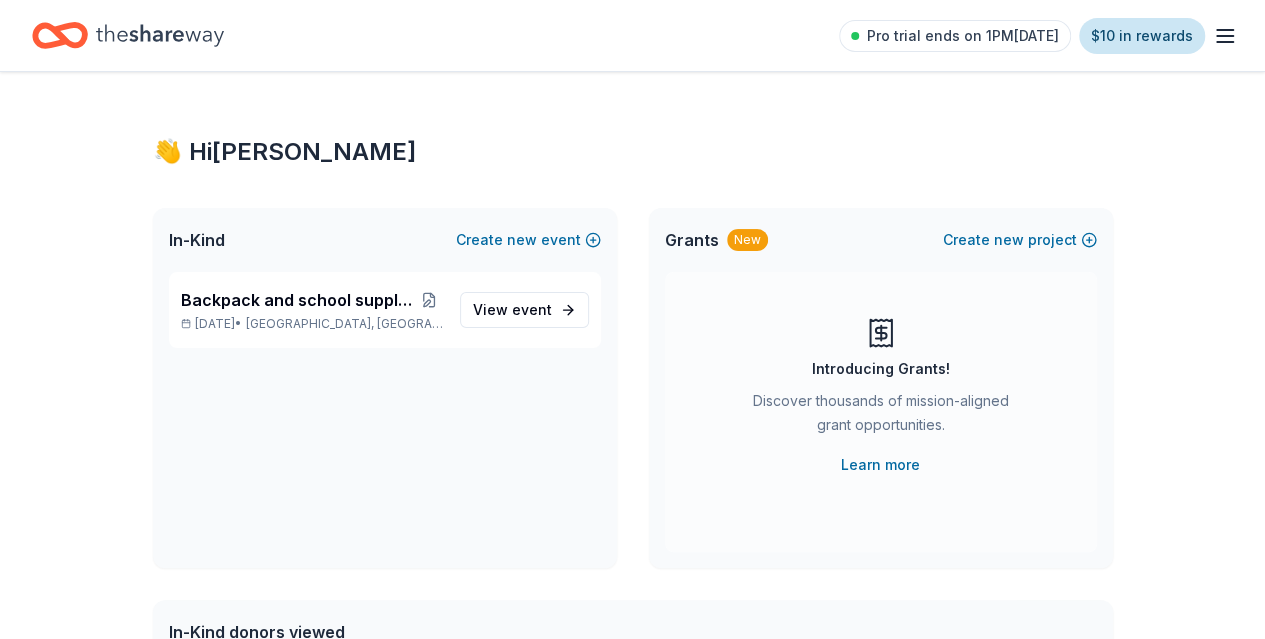click on "$10 in rewards" at bounding box center [1142, 36] 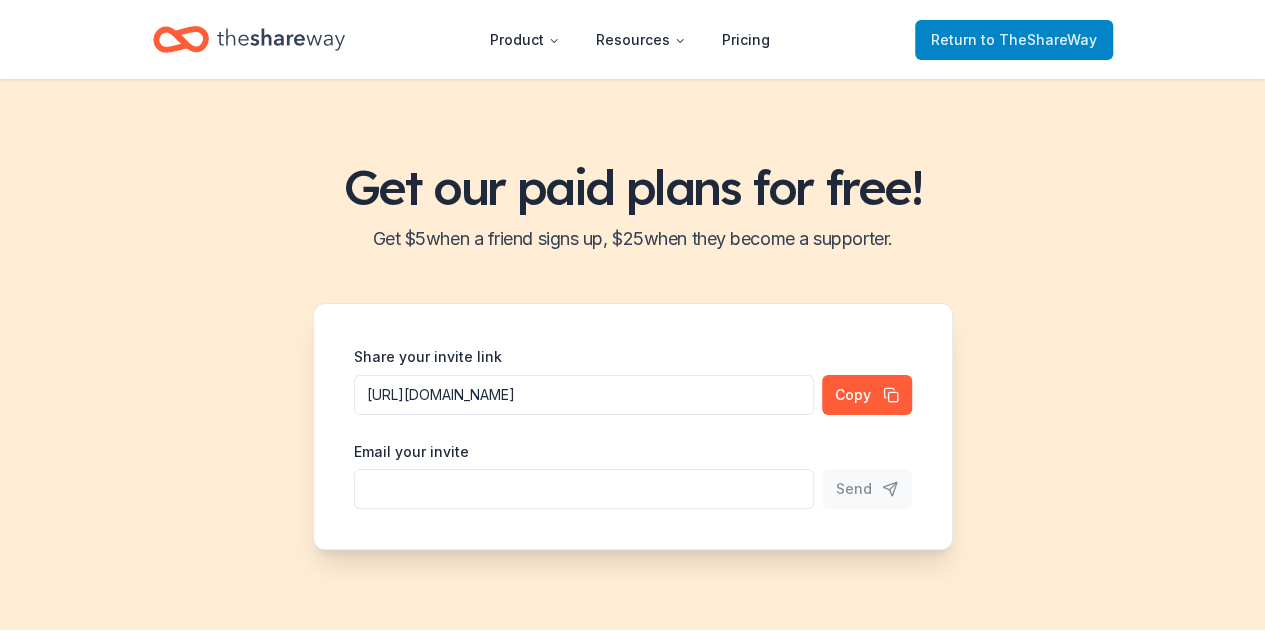 click on "Return to TheShareWay" at bounding box center [1014, 40] 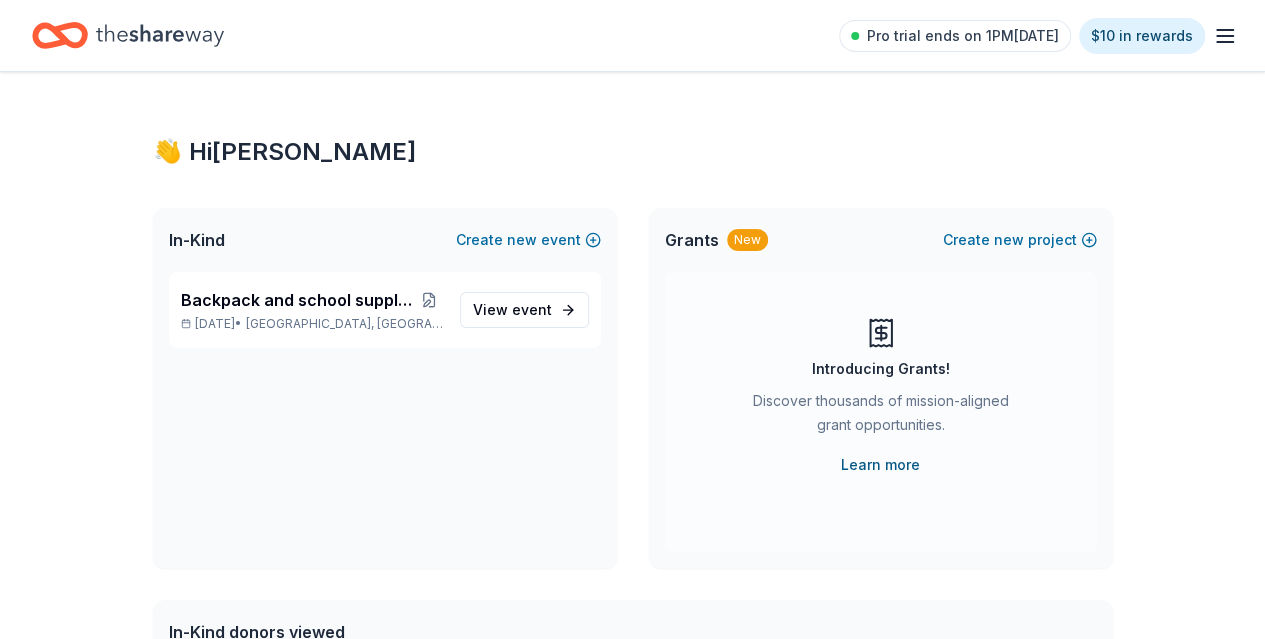 click on "Learn more" at bounding box center [880, 465] 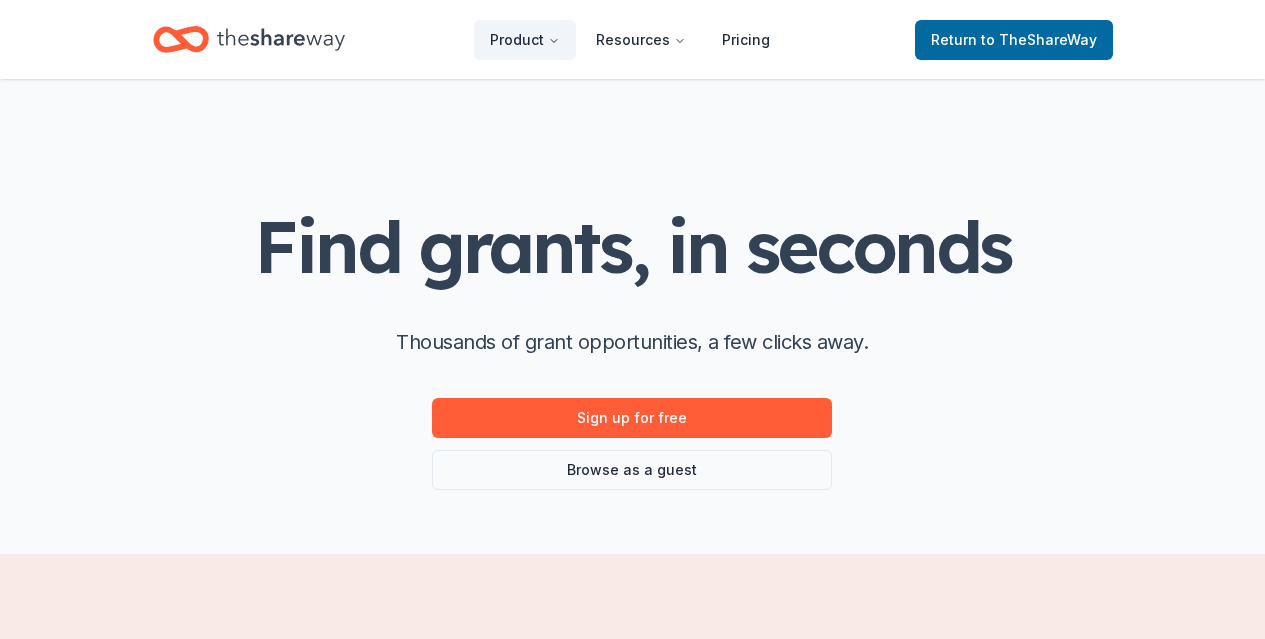 scroll, scrollTop: 0, scrollLeft: 0, axis: both 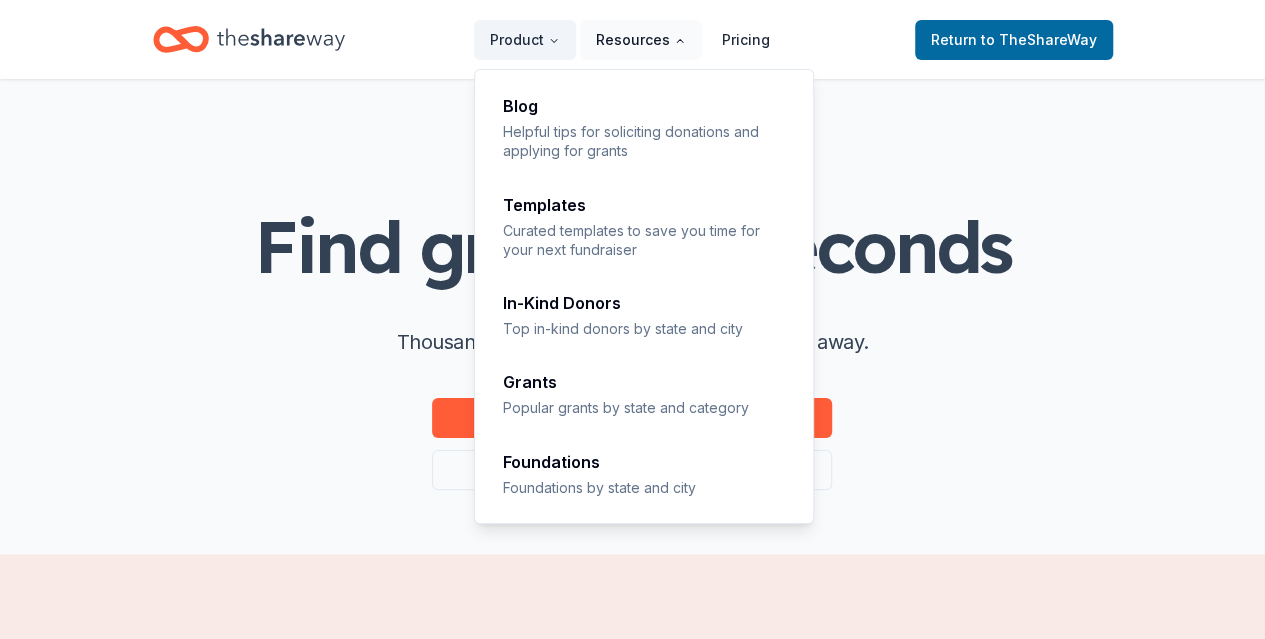 click on "Resources" at bounding box center [641, 40] 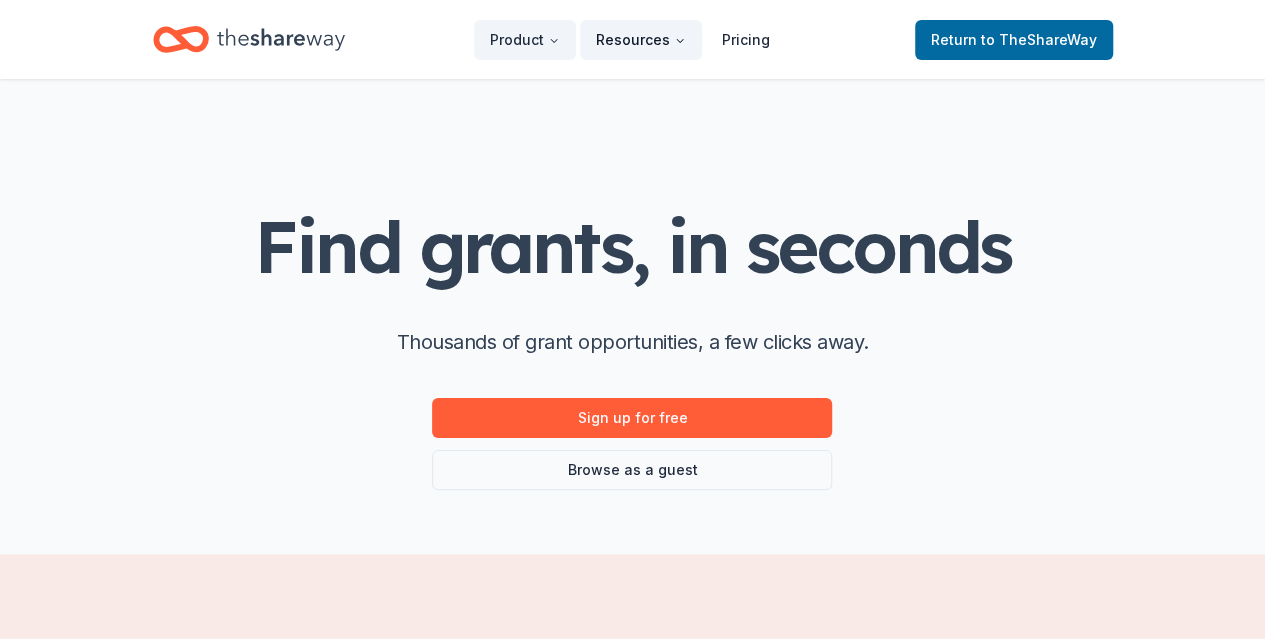 click on "Resources" at bounding box center (641, 40) 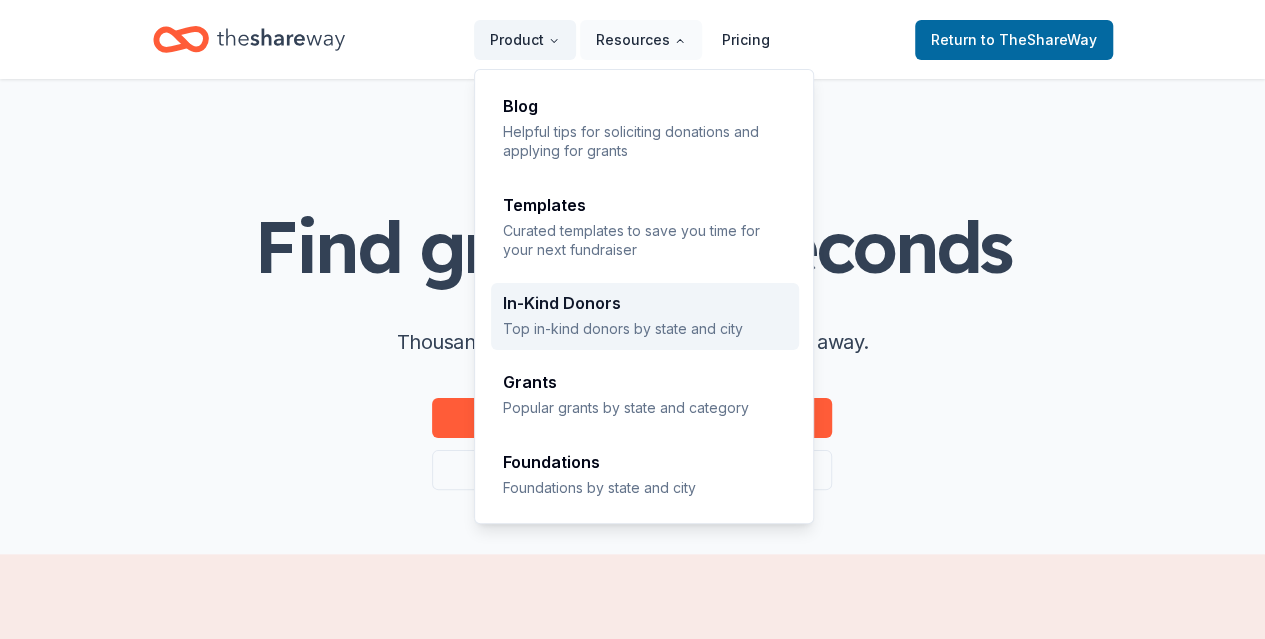 click on "In-Kind Donors Top in-kind donors by state and city" at bounding box center (645, 316) 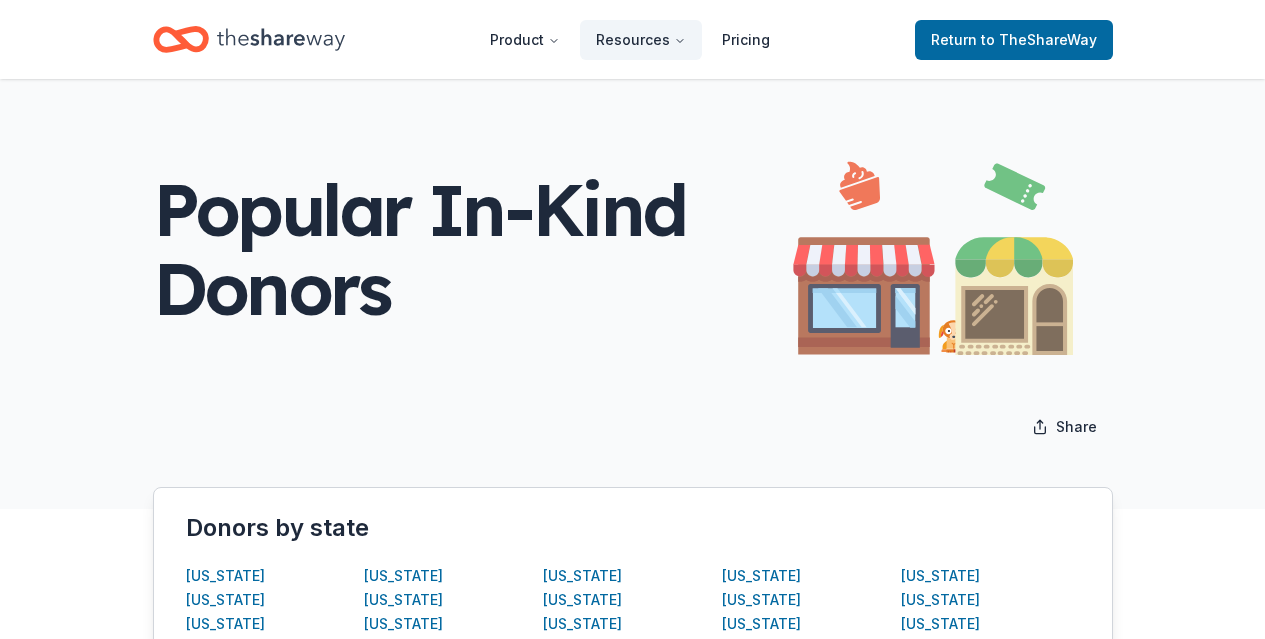 scroll, scrollTop: 0, scrollLeft: 0, axis: both 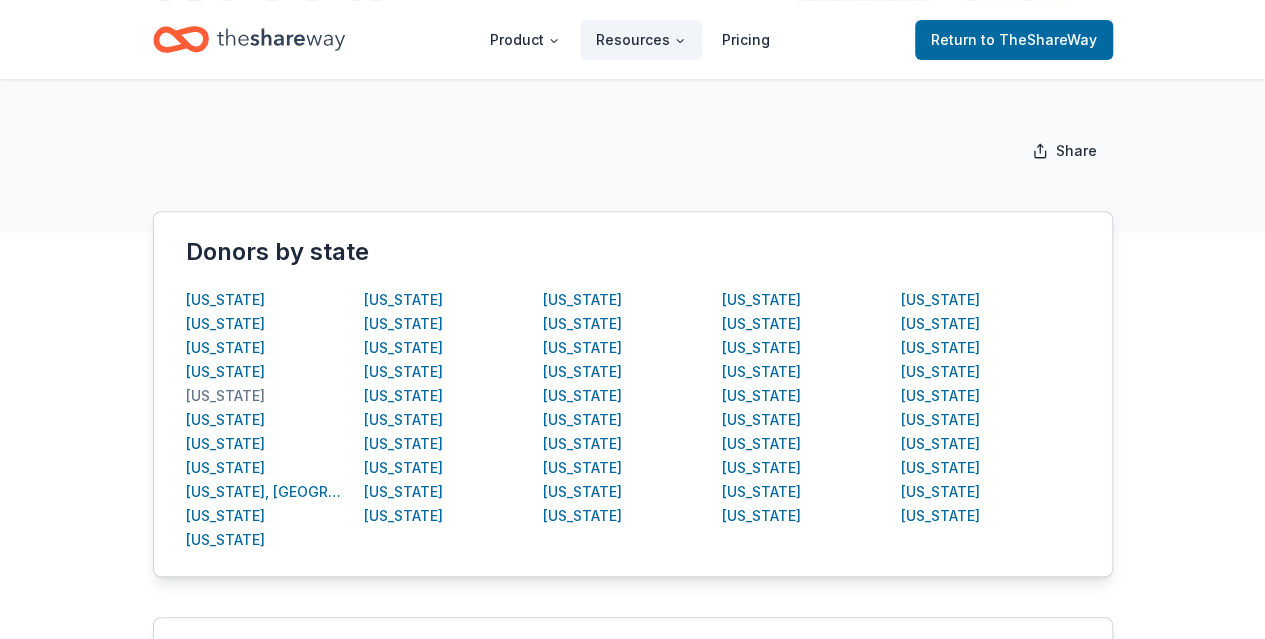 click on "California" at bounding box center (225, 396) 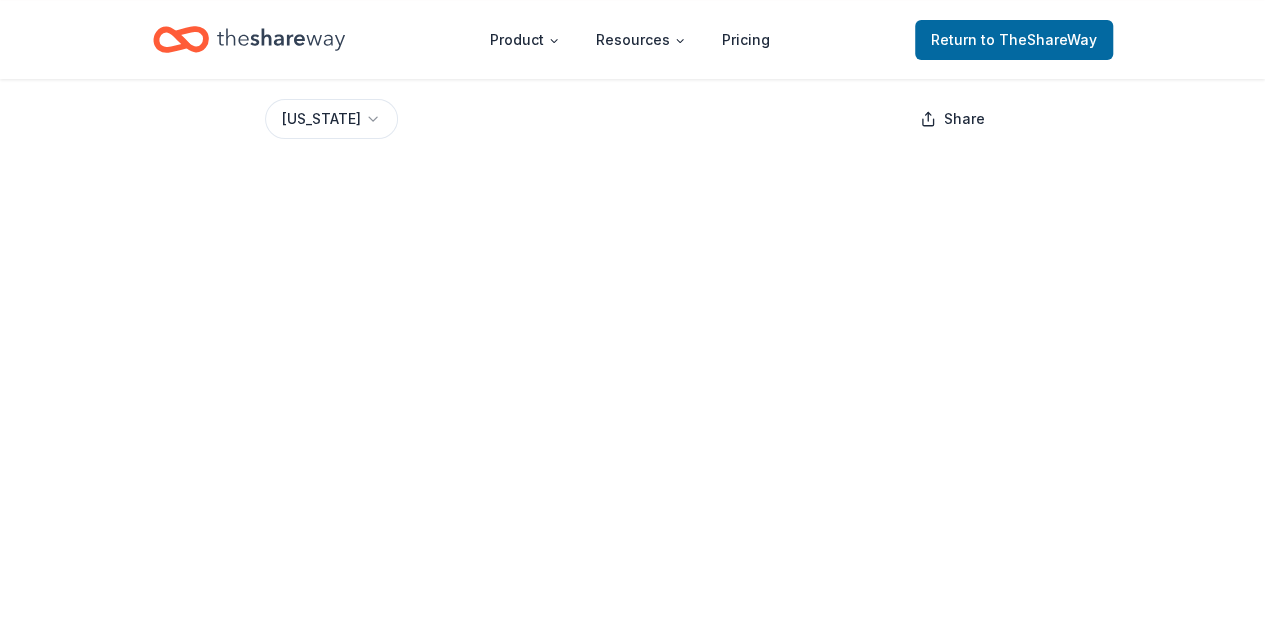 scroll, scrollTop: 0, scrollLeft: 0, axis: both 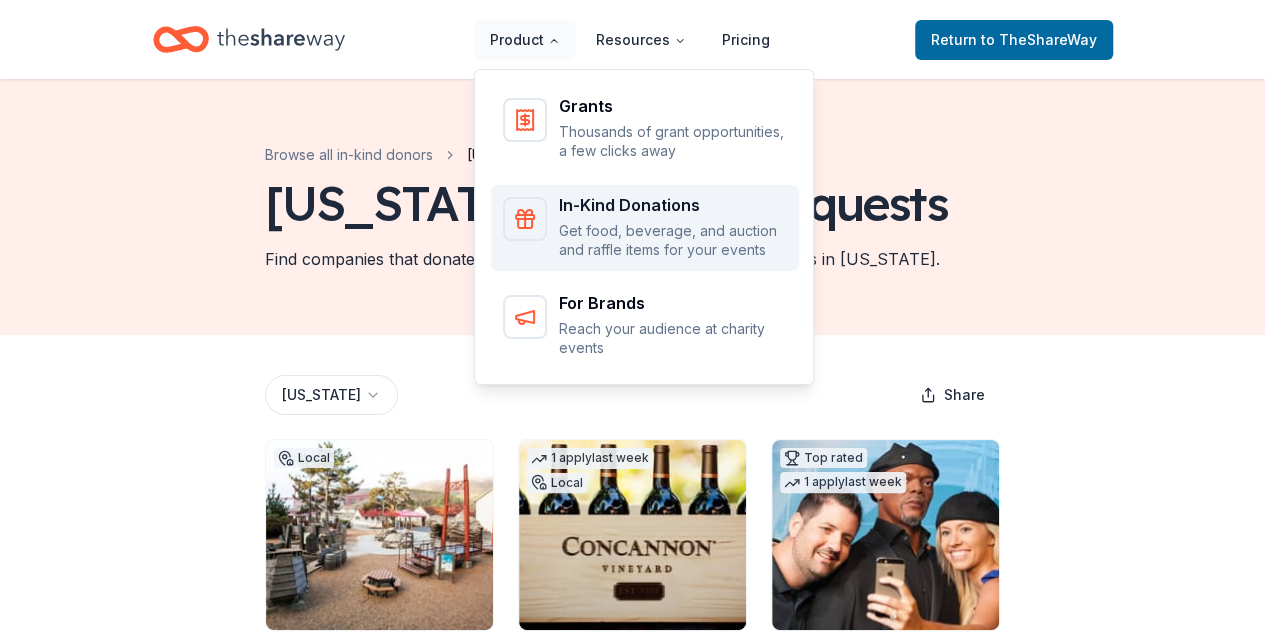 click on "In-Kind Donations" at bounding box center [673, 205] 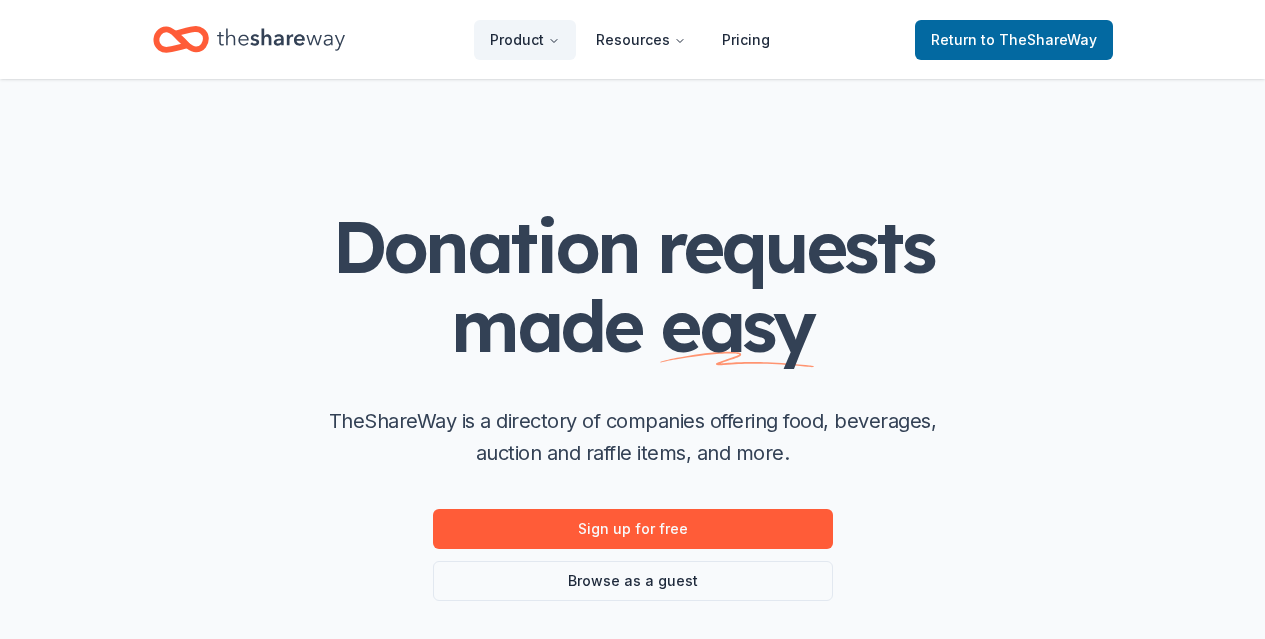 scroll, scrollTop: 0, scrollLeft: 0, axis: both 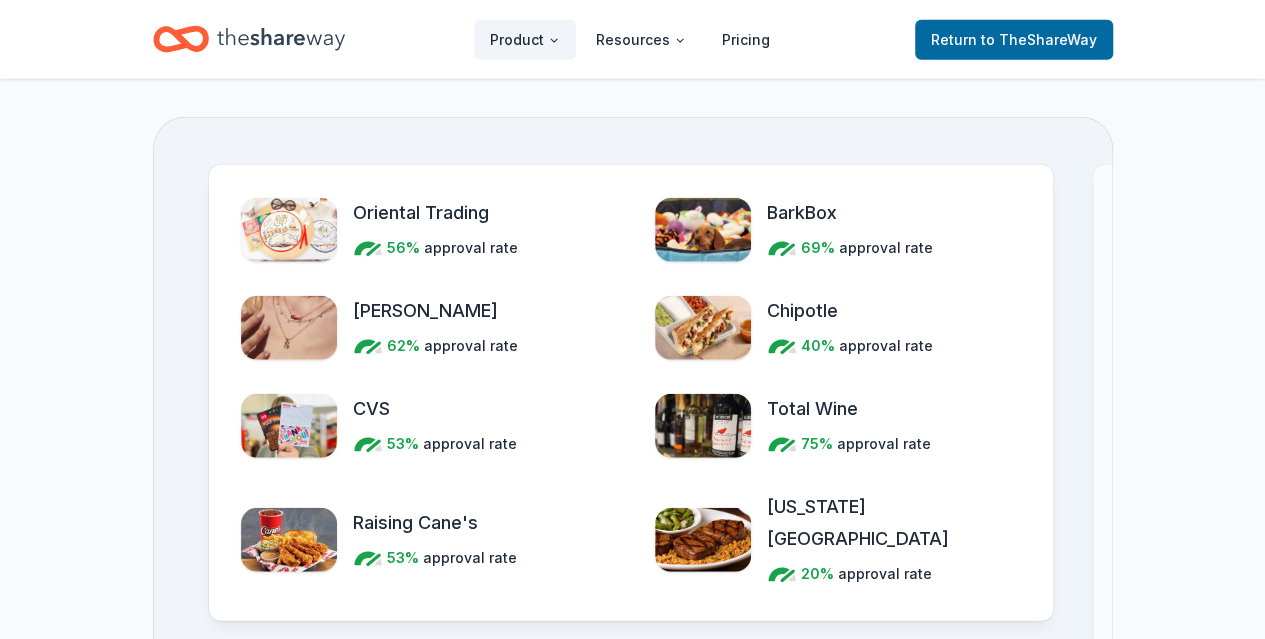 click at bounding box center (289, 426) 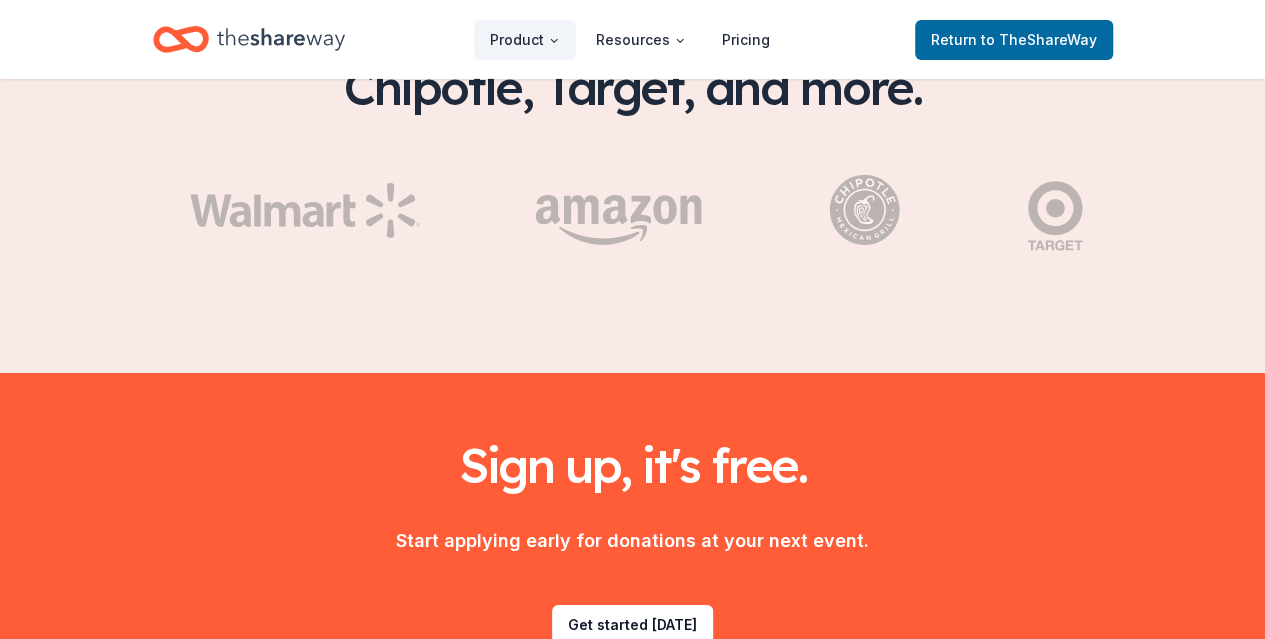 scroll, scrollTop: 3472, scrollLeft: 0, axis: vertical 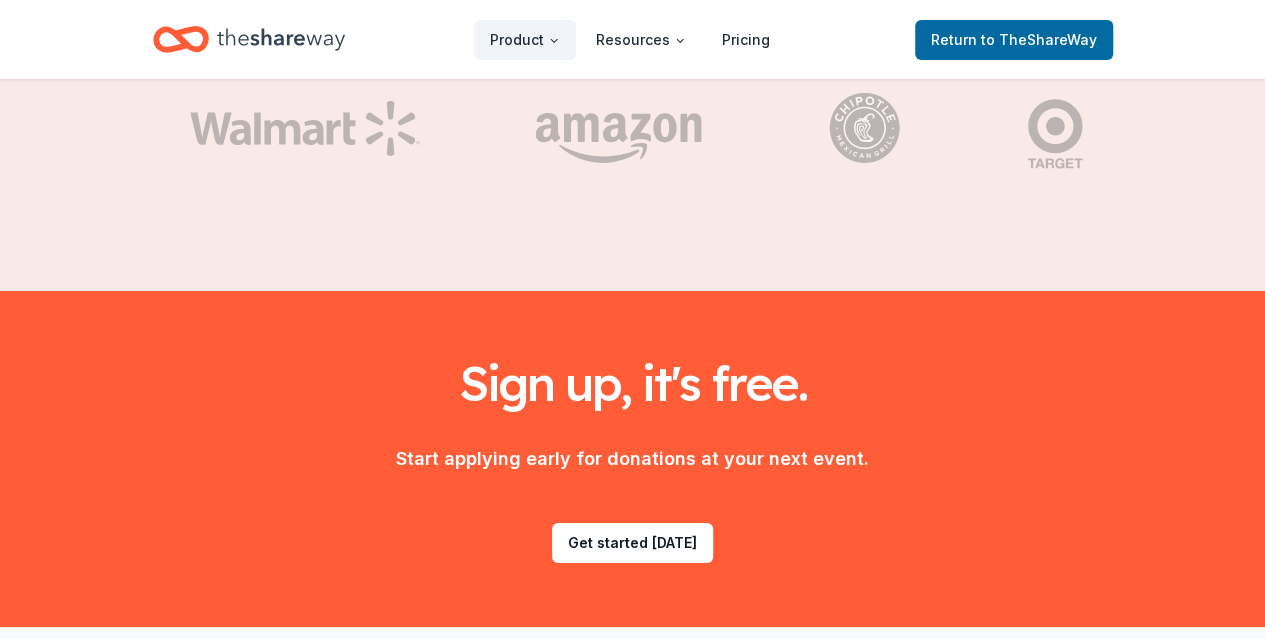 click on "Sign up, it's free. Start applying early for donations at your next event. Get started today" at bounding box center [632, 459] 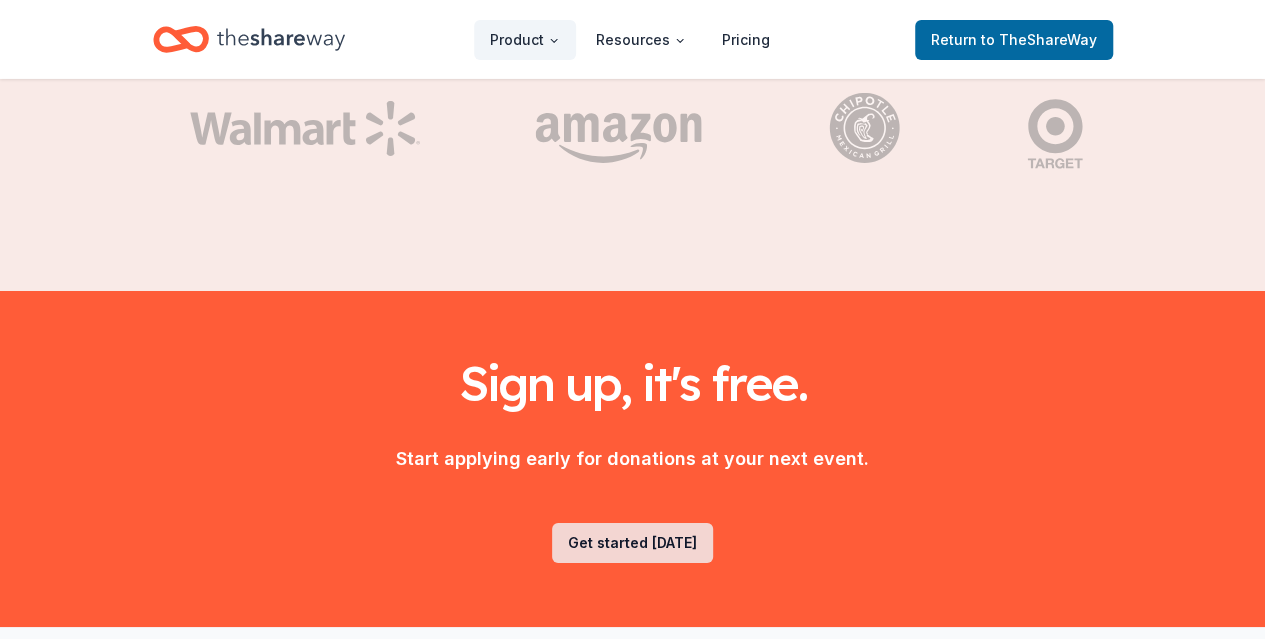 click on "Get started today" at bounding box center [632, 543] 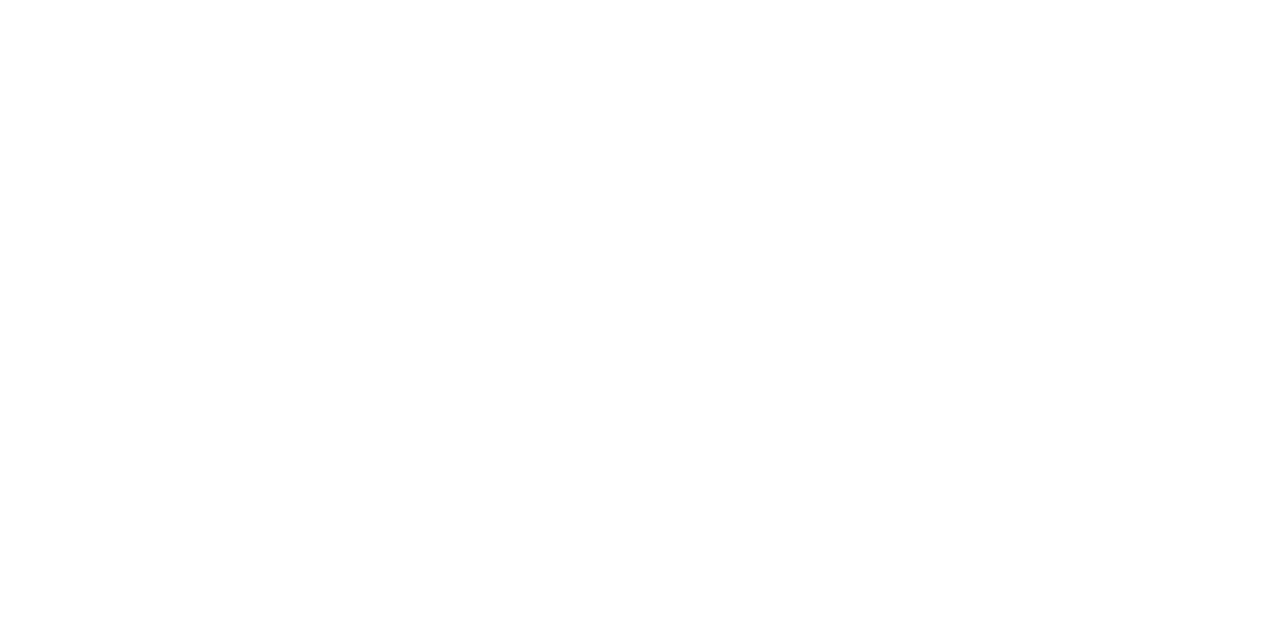 scroll, scrollTop: 0, scrollLeft: 0, axis: both 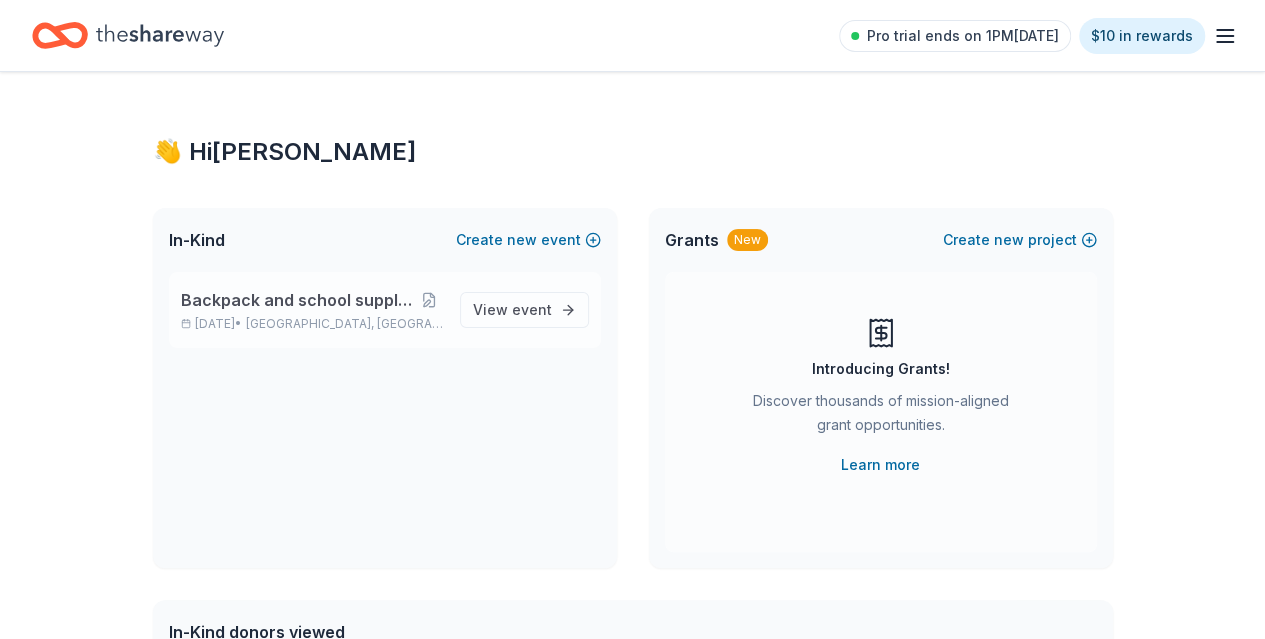 click on "Backpack and school supplies giveaway" at bounding box center (298, 300) 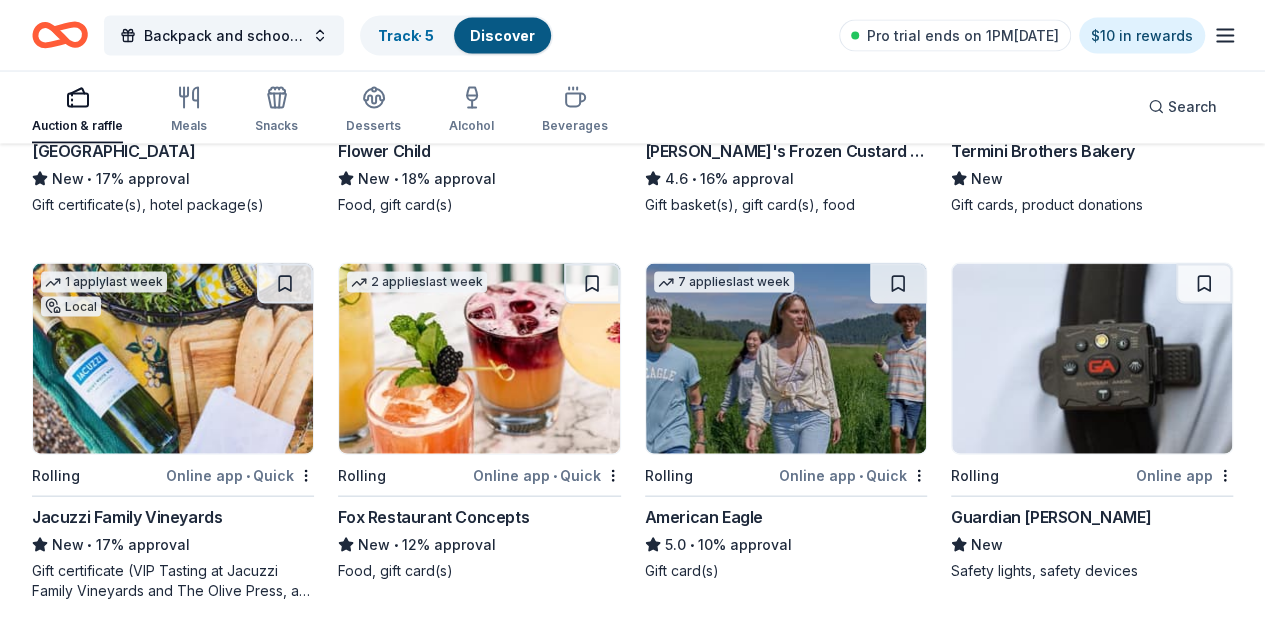 scroll, scrollTop: 2014, scrollLeft: 0, axis: vertical 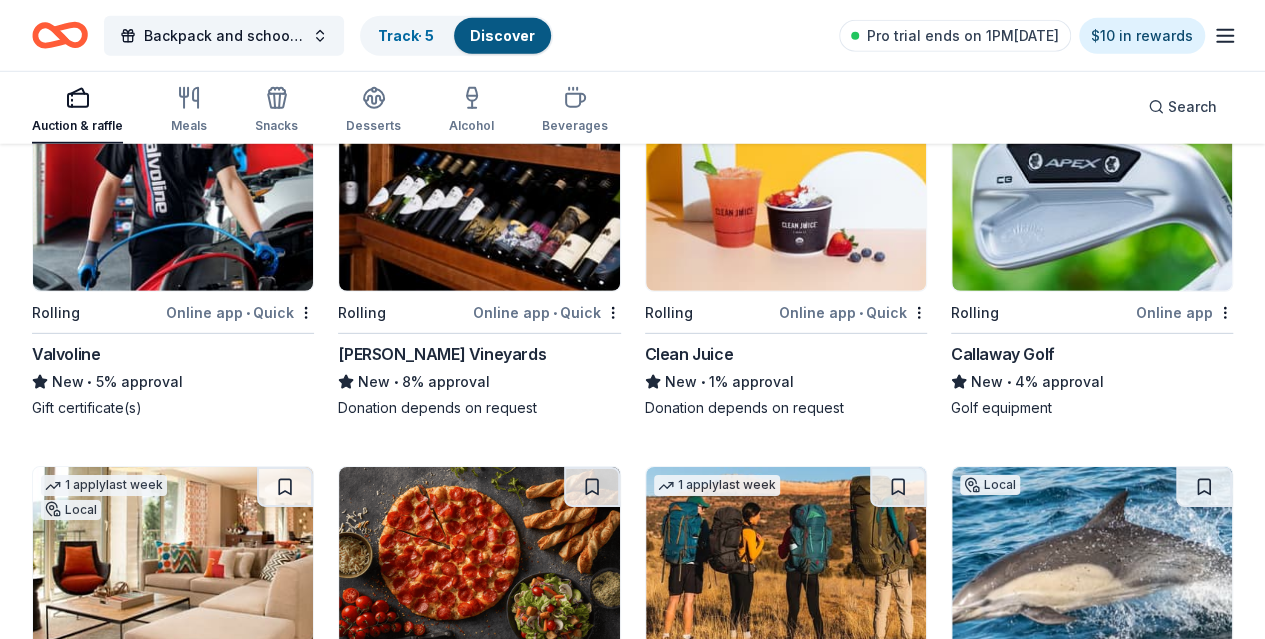 click on "Target" at bounding box center (363, 2204) 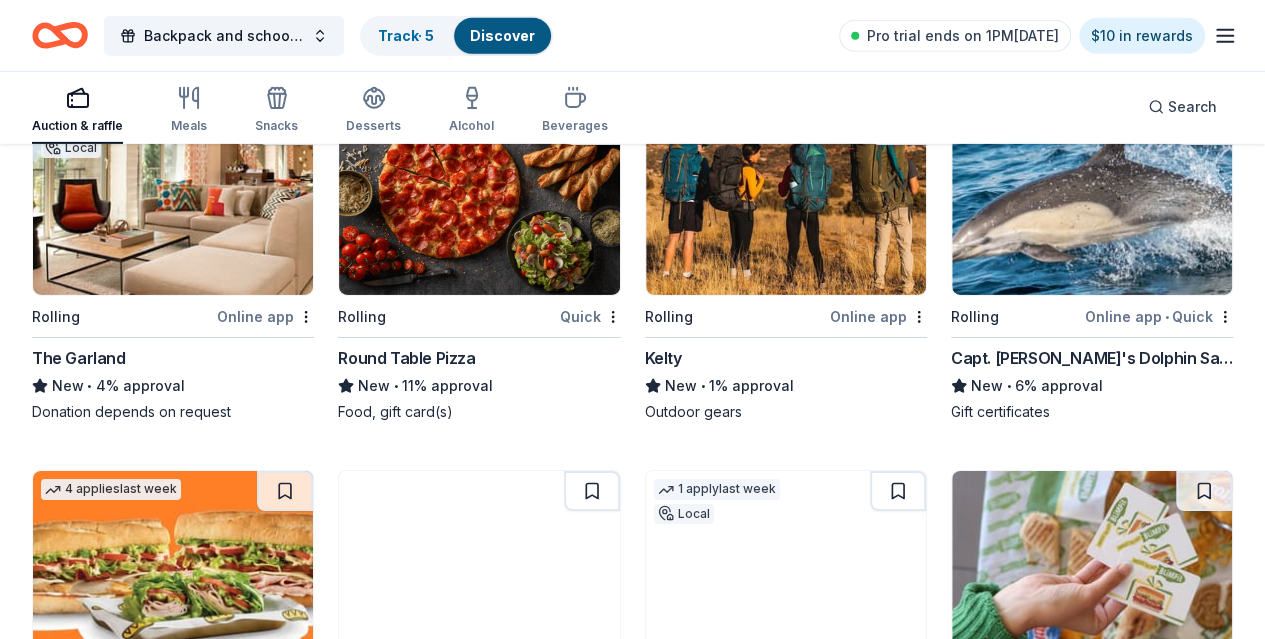 scroll, scrollTop: 7128, scrollLeft: 0, axis: vertical 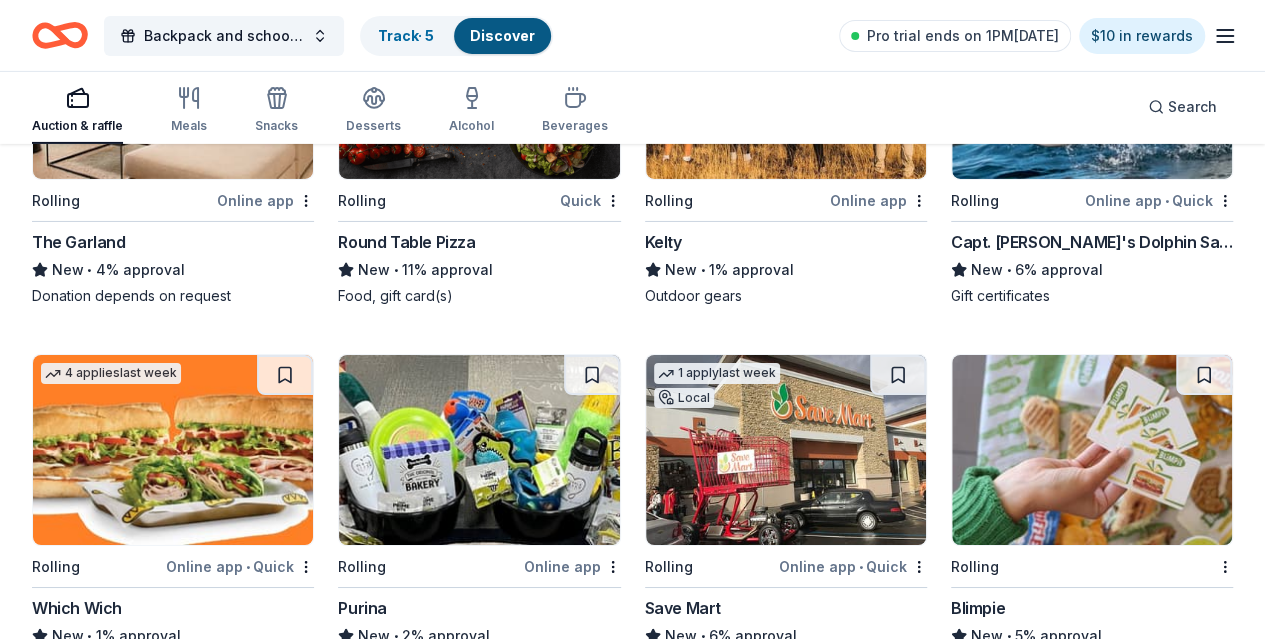 click on "Walmart" at bounding box center (63, 2112) 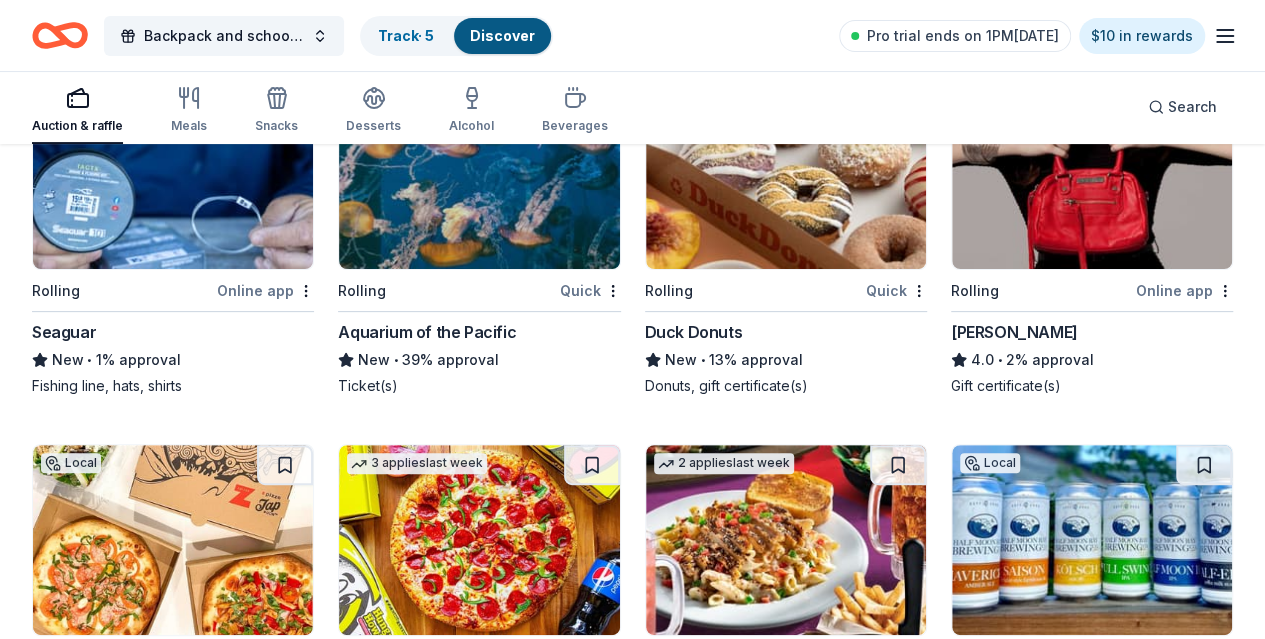 scroll, scrollTop: 7828, scrollLeft: 0, axis: vertical 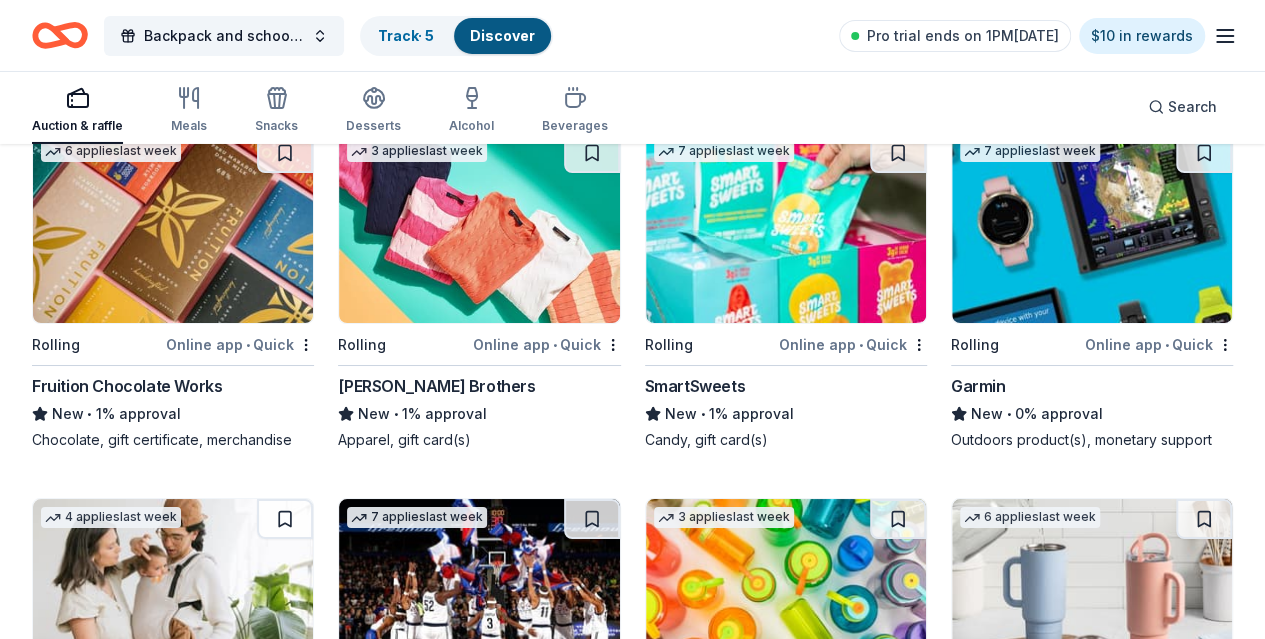 click on "Adidas" at bounding box center (58, 3334) 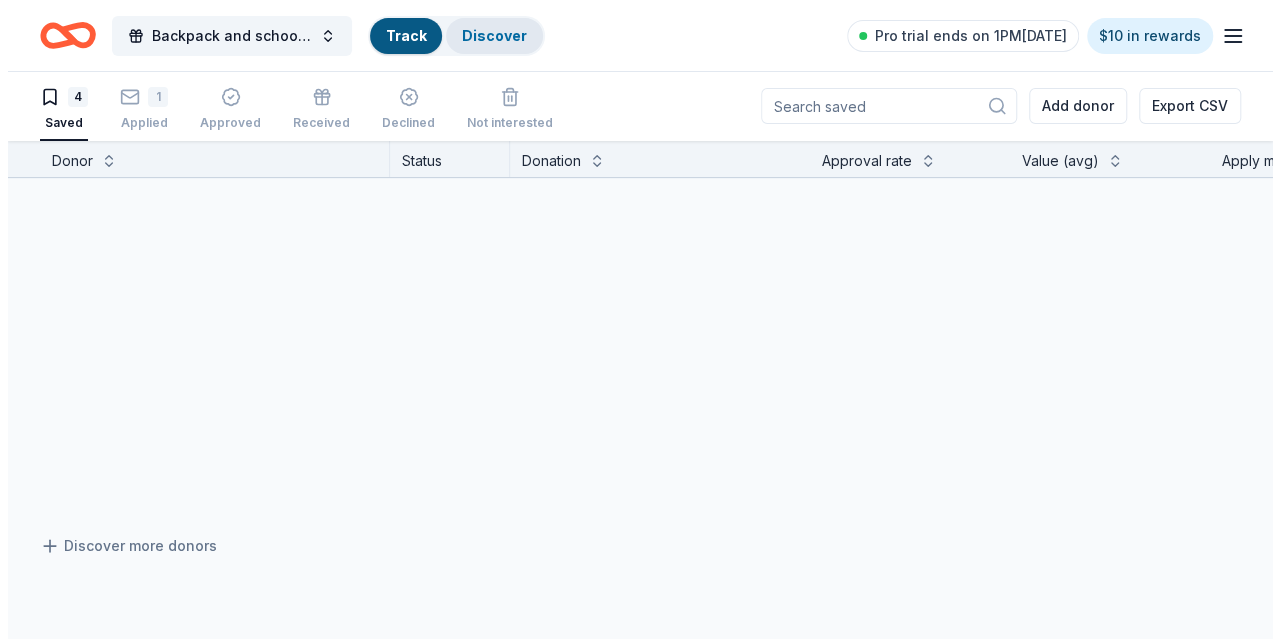 scroll, scrollTop: 0, scrollLeft: 0, axis: both 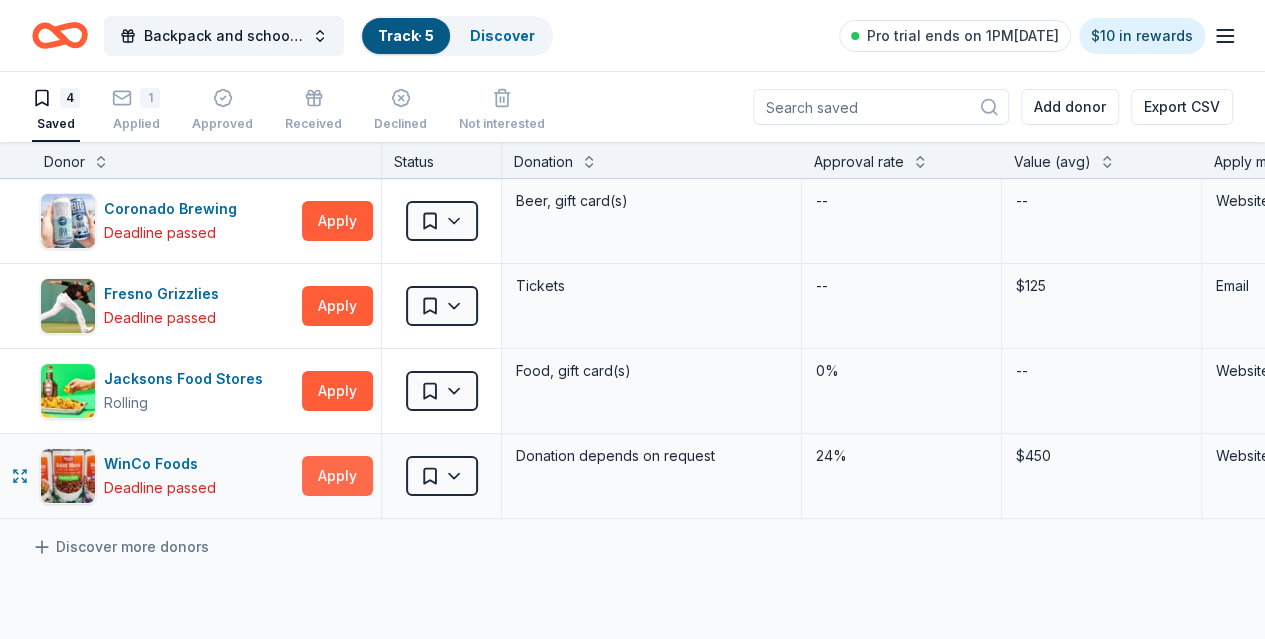 click on "Apply" at bounding box center (337, 476) 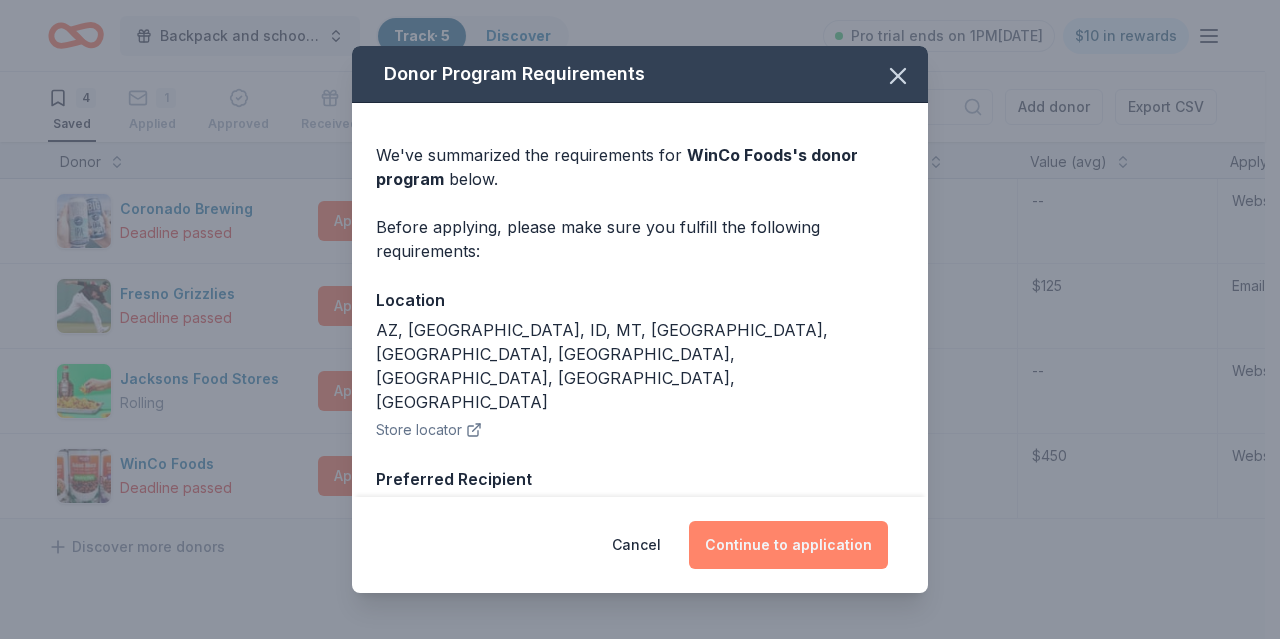 click on "Continue to application" at bounding box center [788, 545] 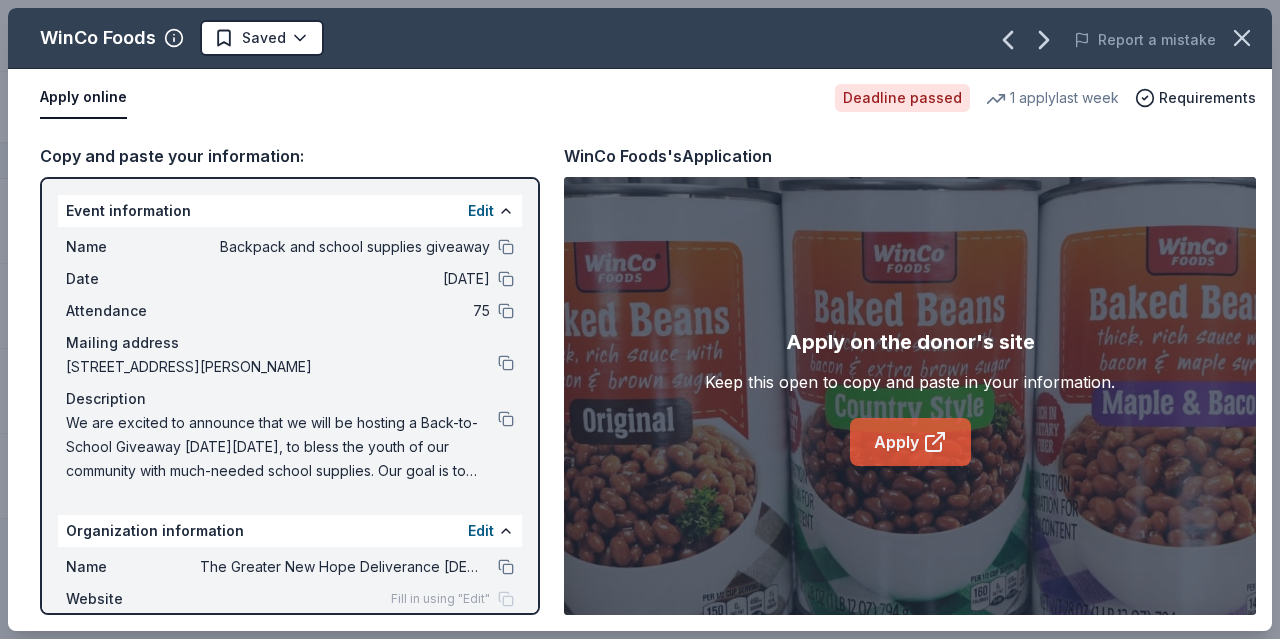 click on "Apply" at bounding box center [910, 442] 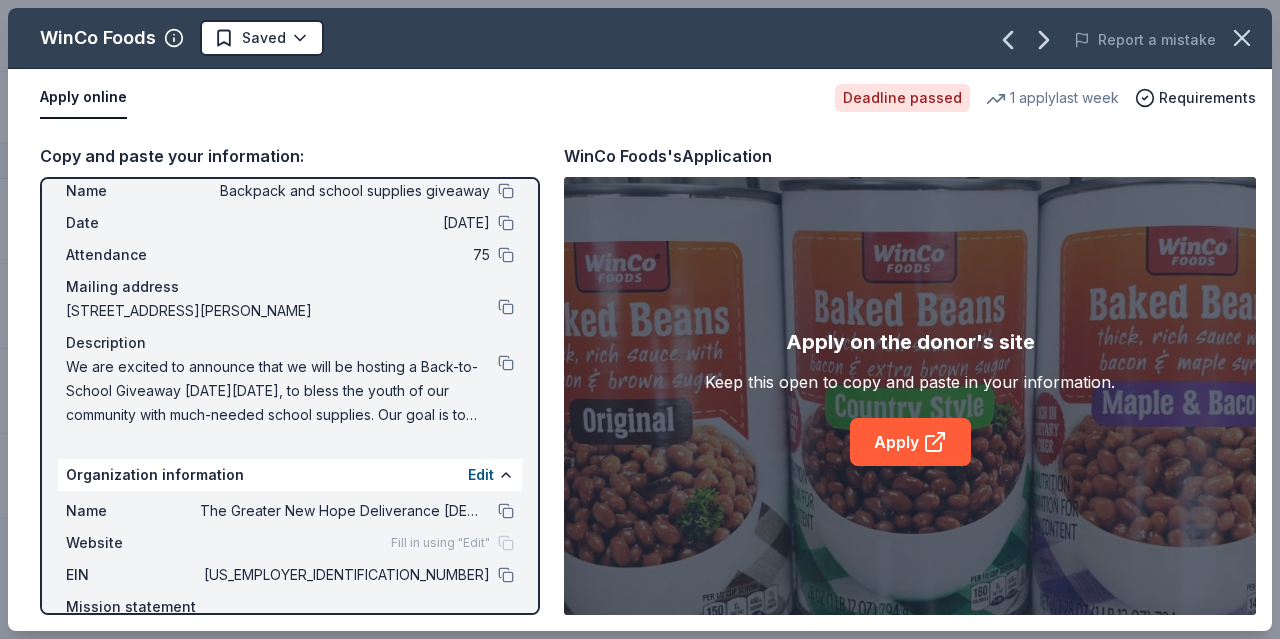 scroll, scrollTop: 134, scrollLeft: 0, axis: vertical 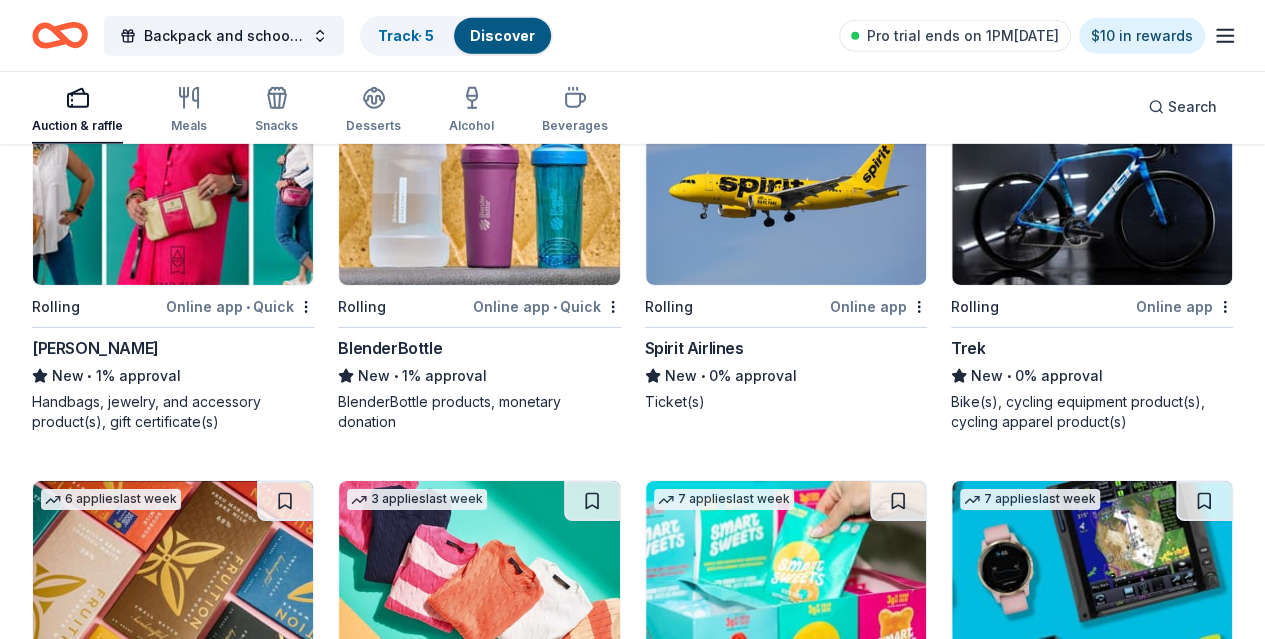 click on "Skechers" at bounding box center (681, 2950) 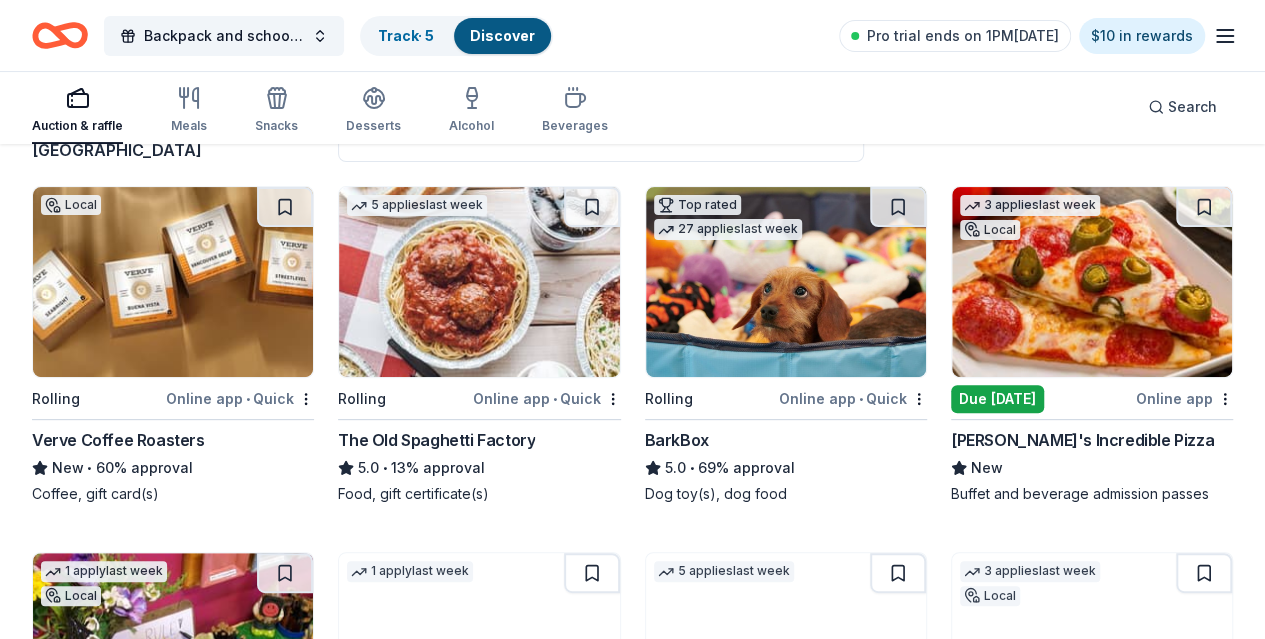 scroll, scrollTop: 221, scrollLeft: 0, axis: vertical 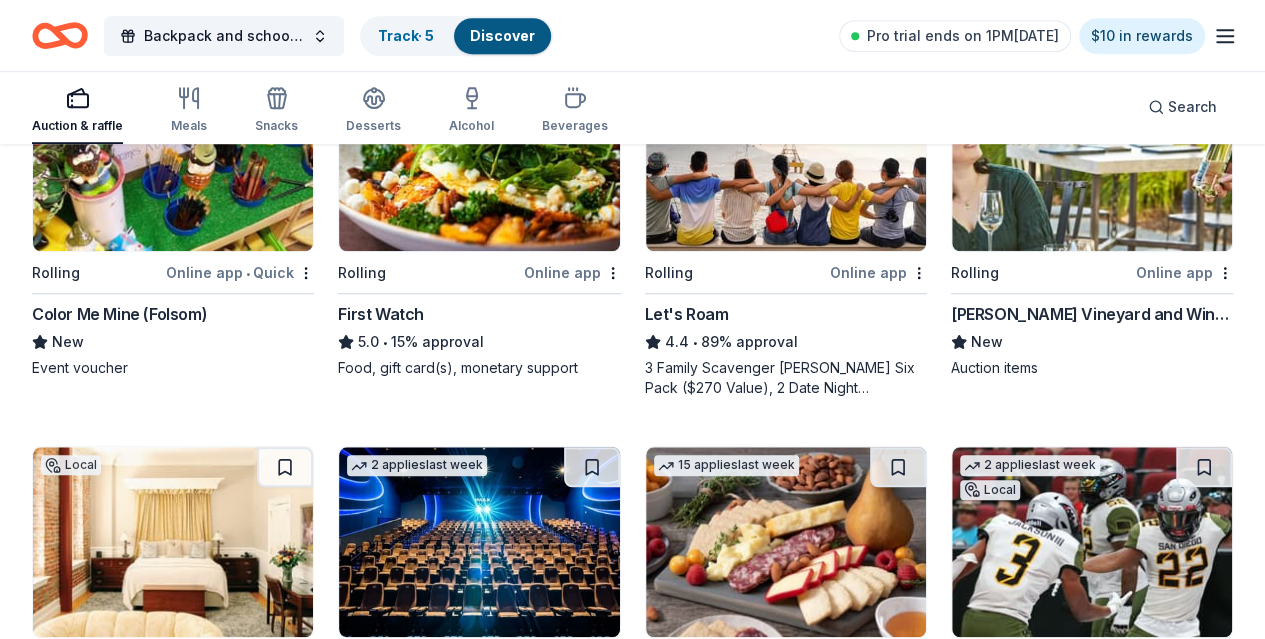 click on "Let's Roam" at bounding box center [687, 314] 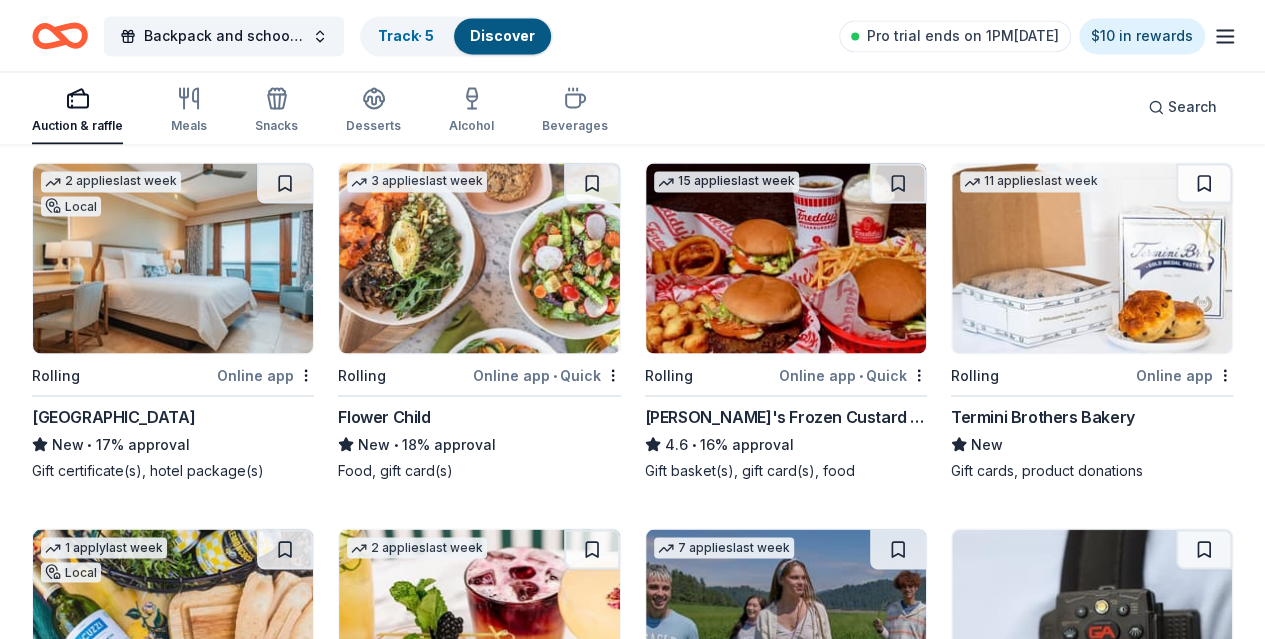 scroll, scrollTop: 1703, scrollLeft: 0, axis: vertical 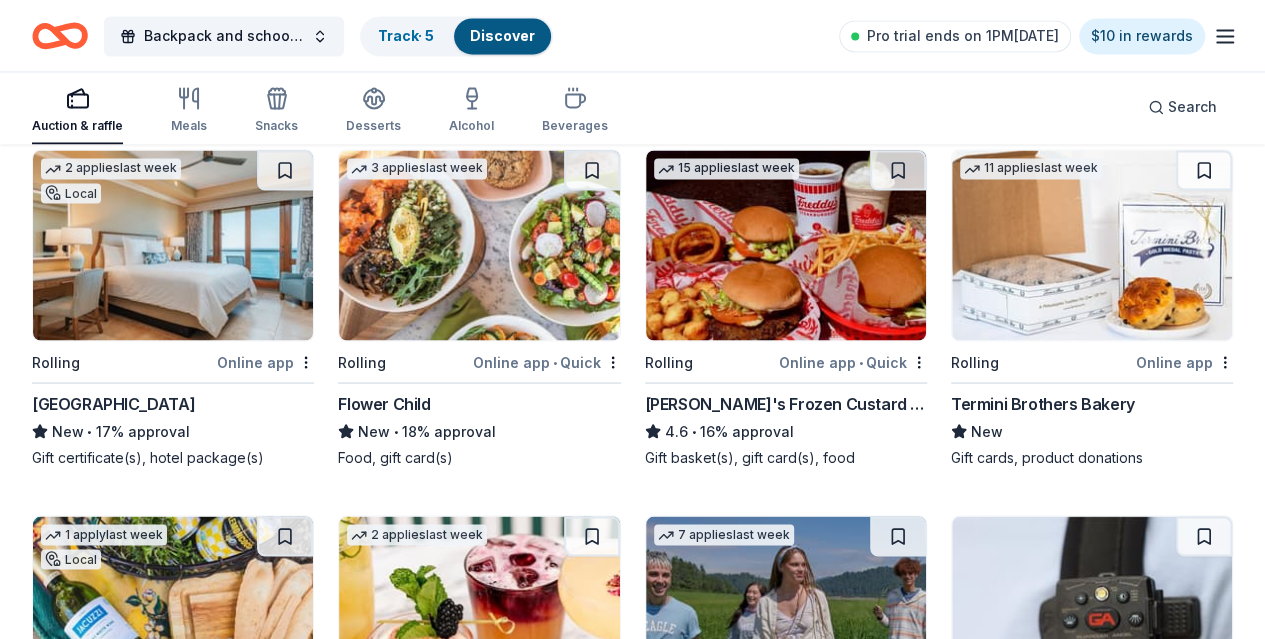 click on "7   applies  last week Rolling Online app • Quick American Eagle 5.0 • 10% approval Gift card(s)" at bounding box center (786, 674) 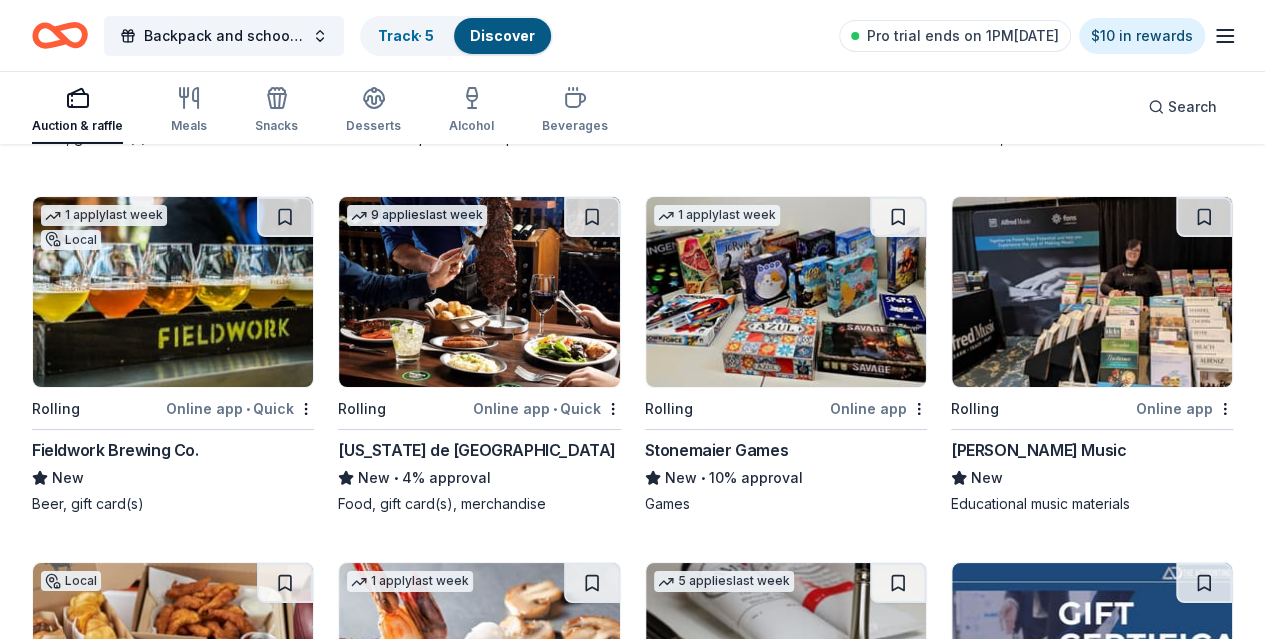 scroll, scrollTop: 3586, scrollLeft: 0, axis: vertical 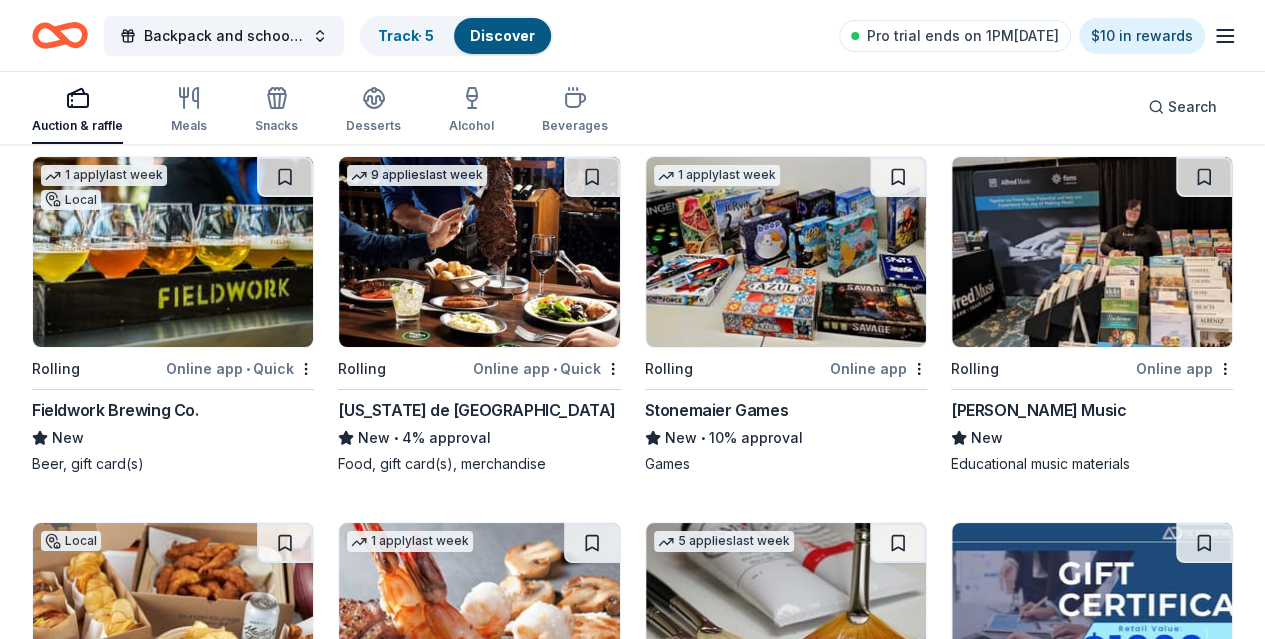 click on "Big 5 Sporting Goods" at bounding box center (416, 1162) 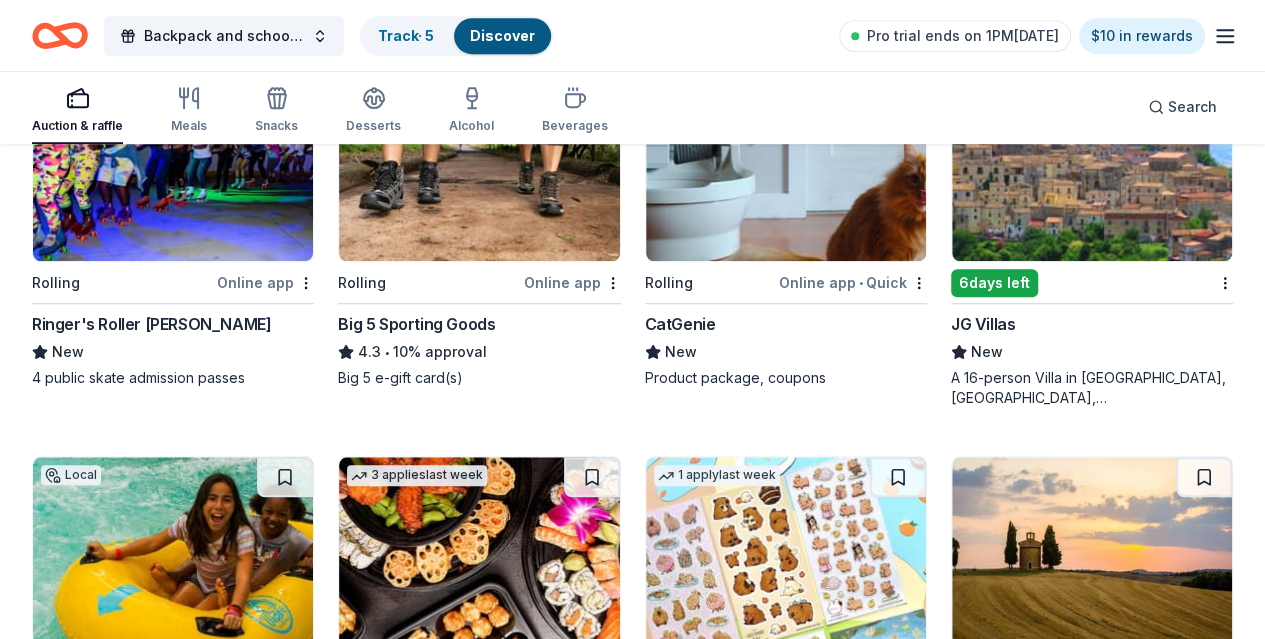 scroll, scrollTop: 4476, scrollLeft: 0, axis: vertical 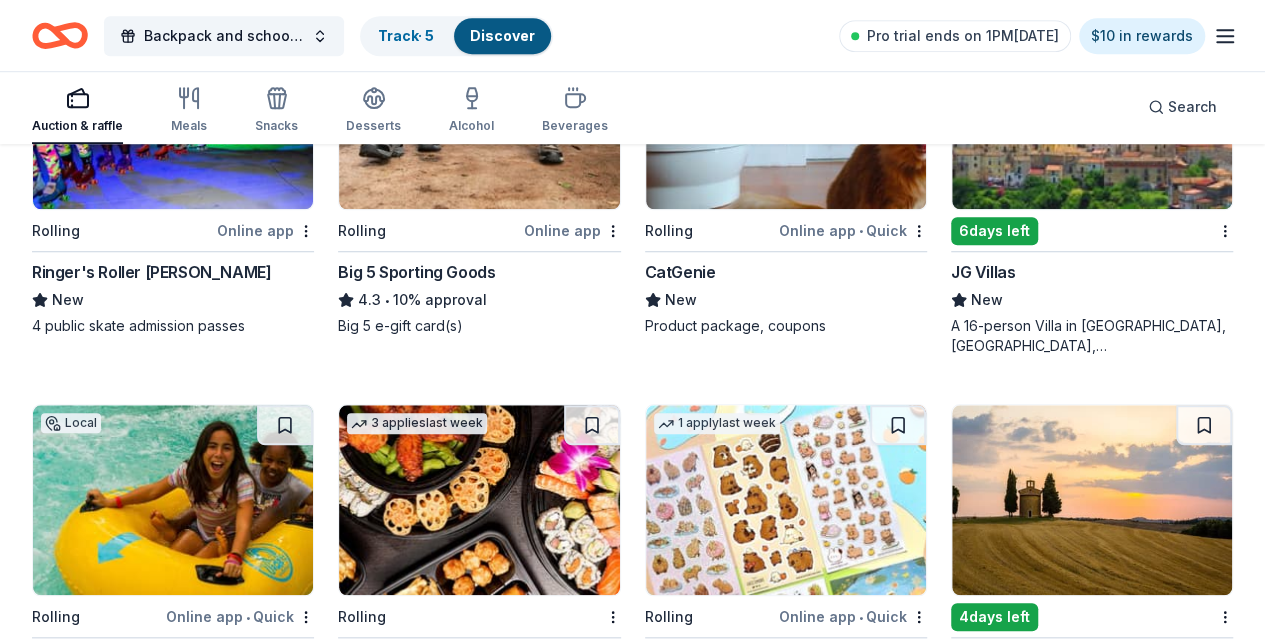 click on "Dick's Sporting Goods" at bounding box center (775, 1430) 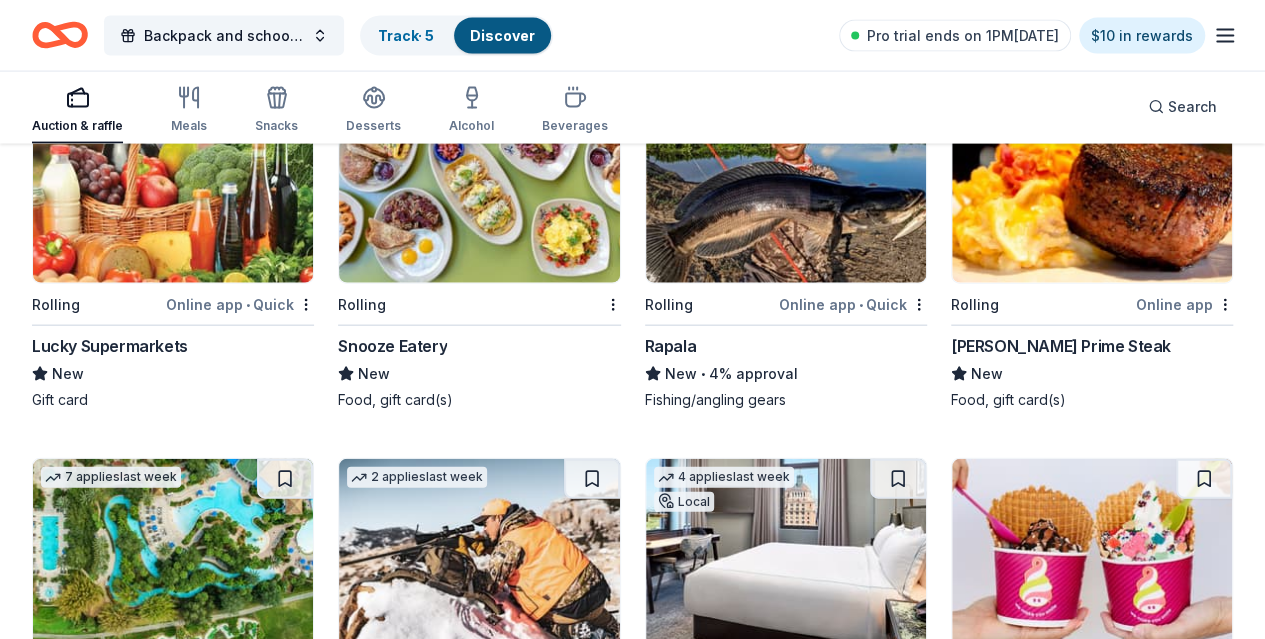 scroll, scrollTop: 5900, scrollLeft: 0, axis: vertical 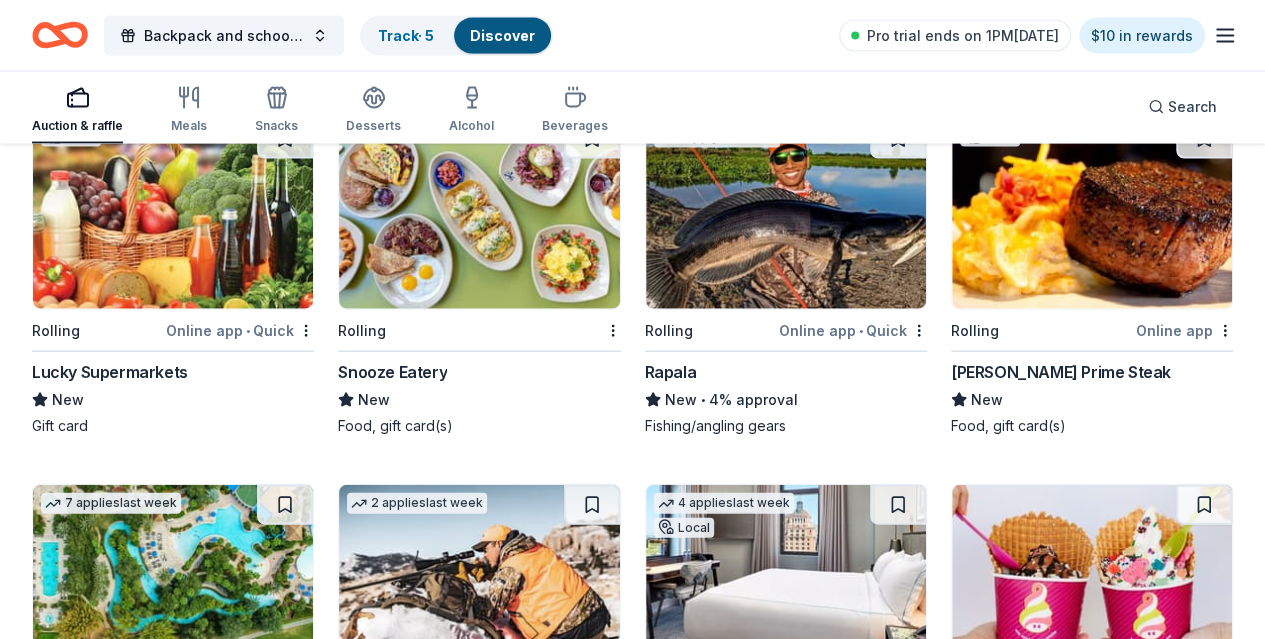click on "Save Mart" at bounding box center [683, 1836] 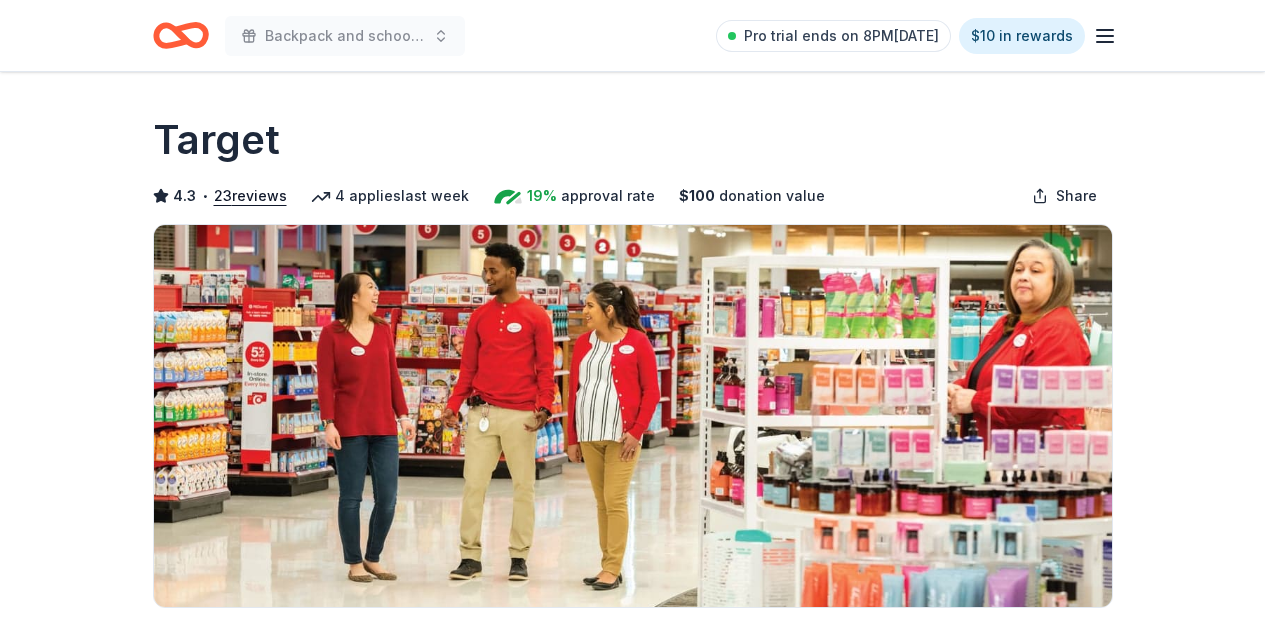 scroll, scrollTop: 0, scrollLeft: 0, axis: both 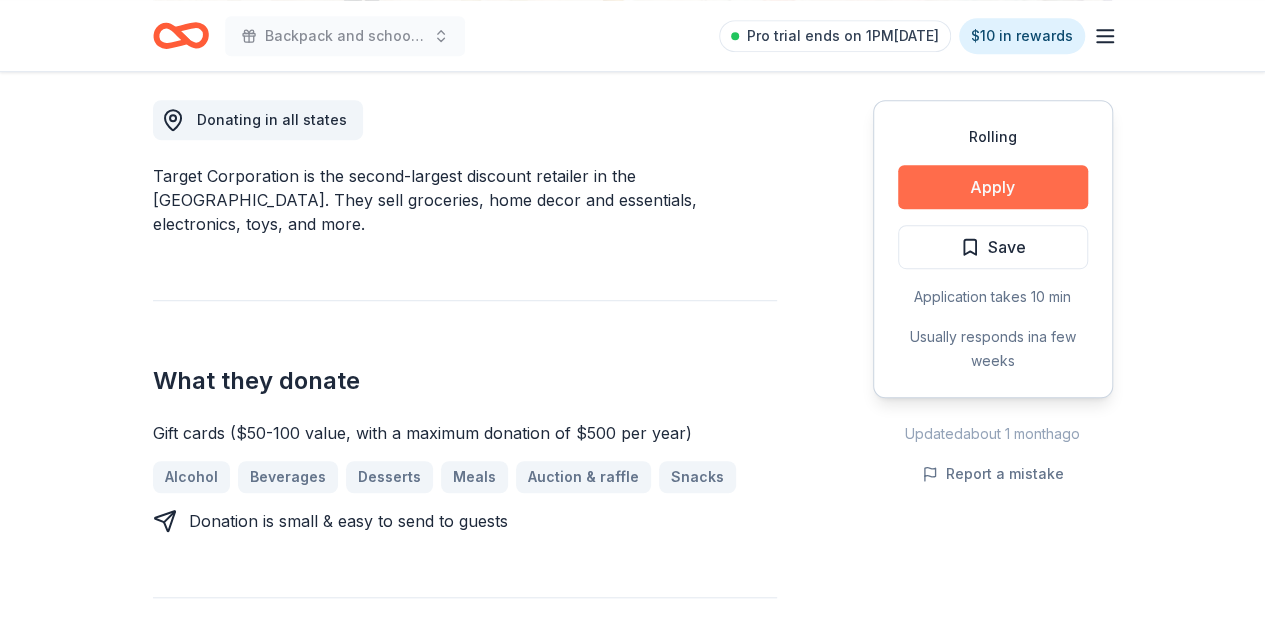click on "Apply" at bounding box center (993, 187) 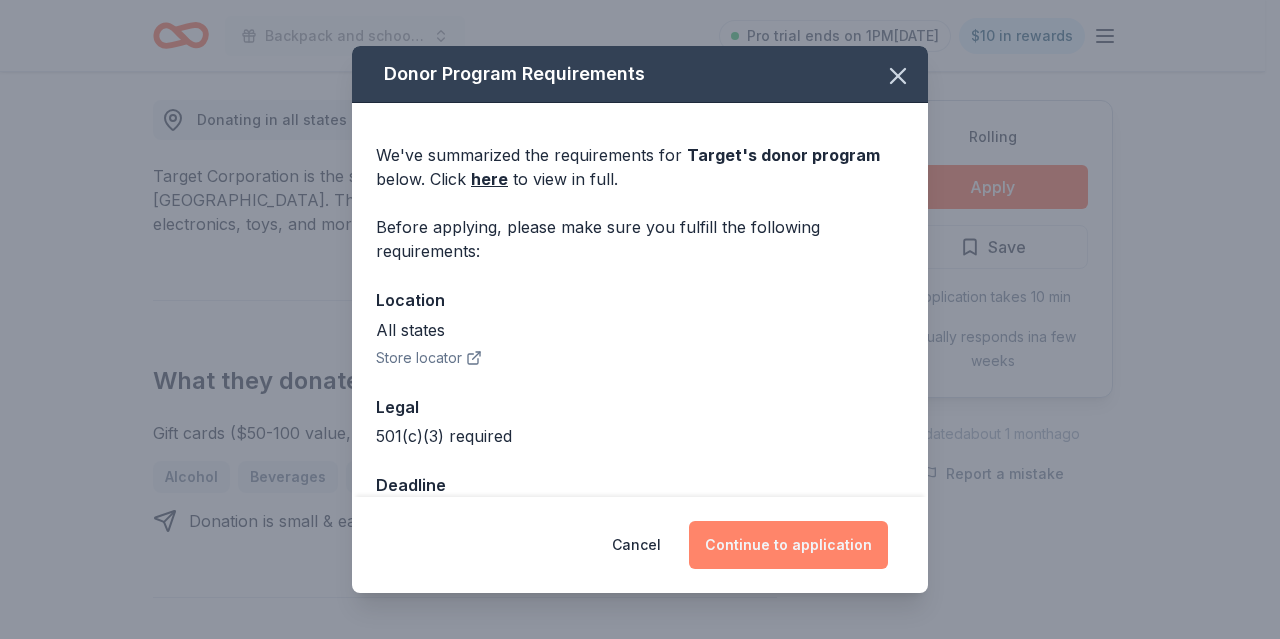 click on "Continue to application" at bounding box center [788, 545] 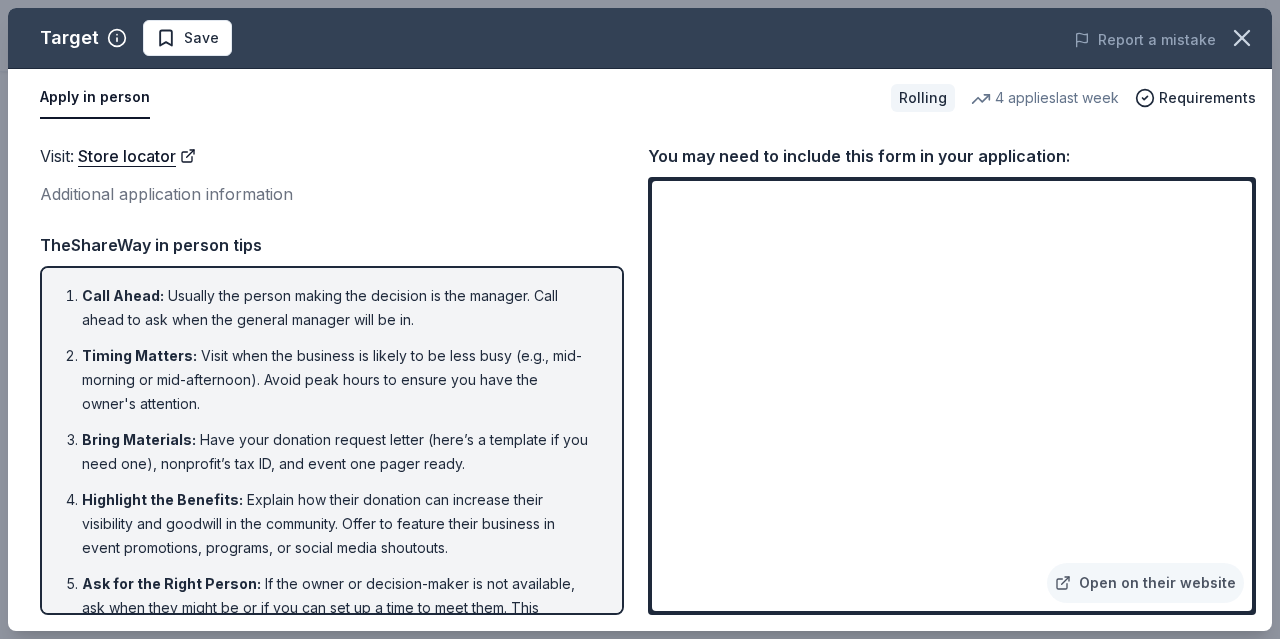 scroll, scrollTop: 130, scrollLeft: 0, axis: vertical 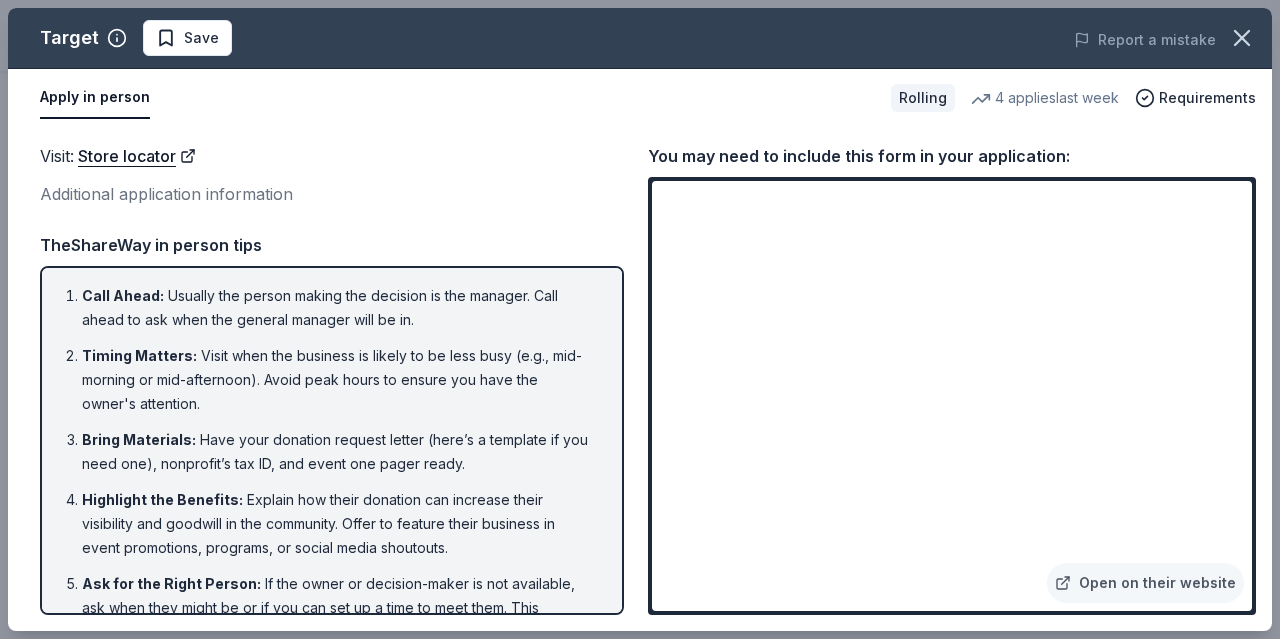click on "Visit : Store locator Additional application information   Visit : Store locator Additional application information   TheShareWay in person tips Call Ahead :   Usually the person making the decision is the manager. Call ahead to ask when the general manager will be in. Timing Matters :   Visit when the business is likely to be less busy (e.g., mid-morning or mid-afternoon). Avoid peak hours to ensure you have the owner's attention. Bring Materials :   Have your donation request letter (here’s a template if you need one), nonprofit’s tax ID, and event one pager ready. Highlight the Benefits :   Explain how their donation can increase their visibility and goodwill in the community. Offer to feature their business in event promotions, programs, or social media shoutouts. Ask for the Right Person :   If the owner or decision-maker is not available, ask when they might be or if you can set up a time to meet them. This ensures your message doesn’t get lost. Follow Up :   Open on their website" at bounding box center (640, 379) 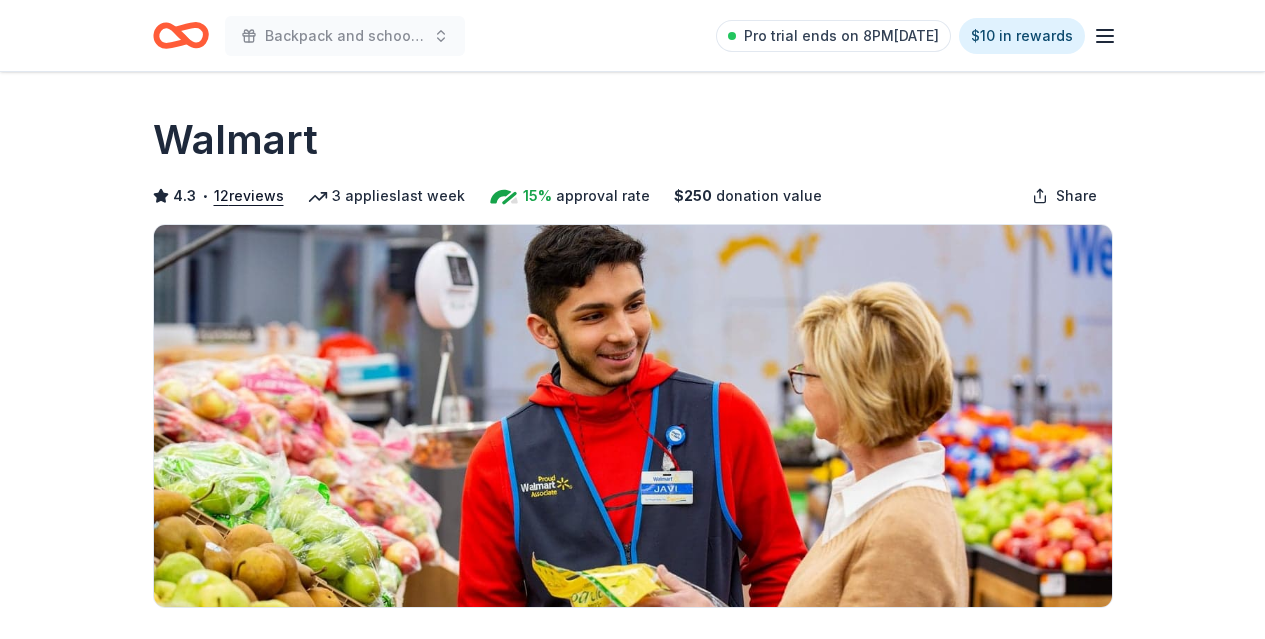 scroll, scrollTop: 0, scrollLeft: 0, axis: both 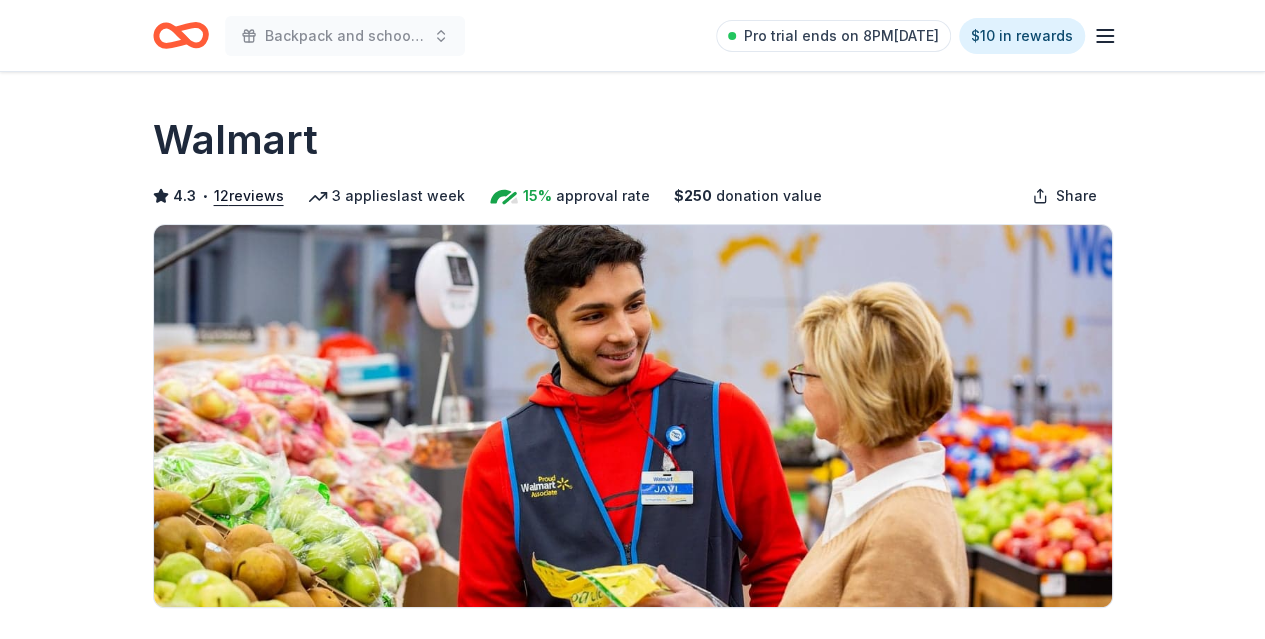click on "Walmart 4.3 • 12  reviews 3   applies  last week 15% approval rate $ 250 donation value Share" at bounding box center [633, 360] 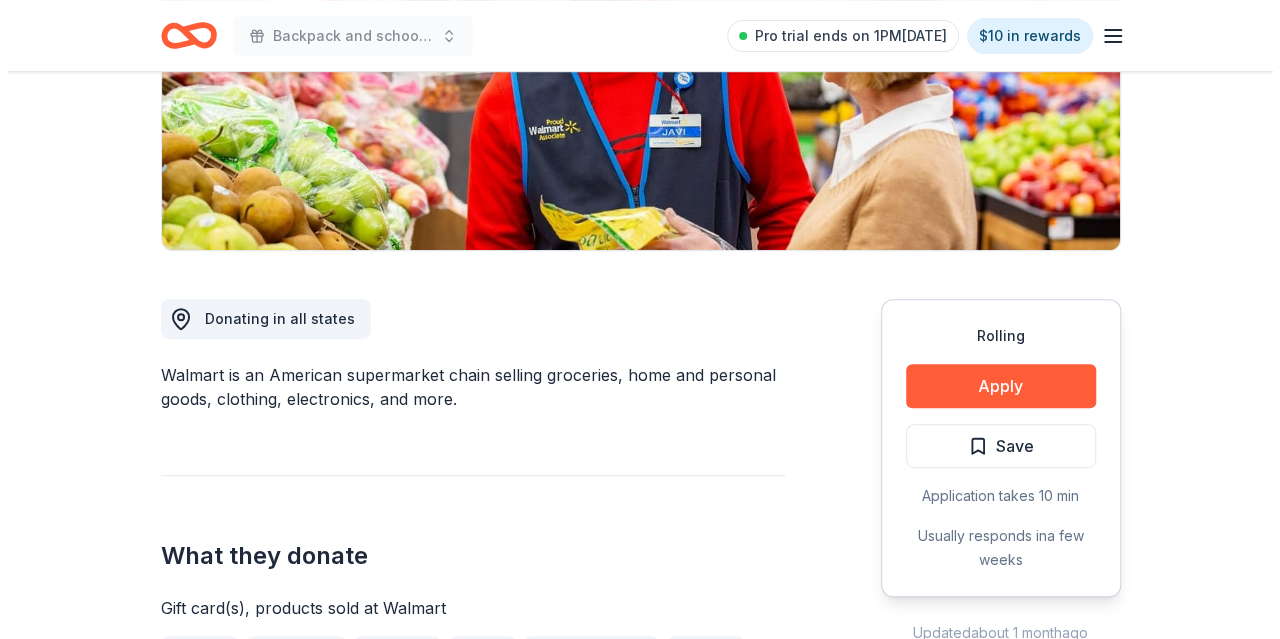 scroll, scrollTop: 360, scrollLeft: 0, axis: vertical 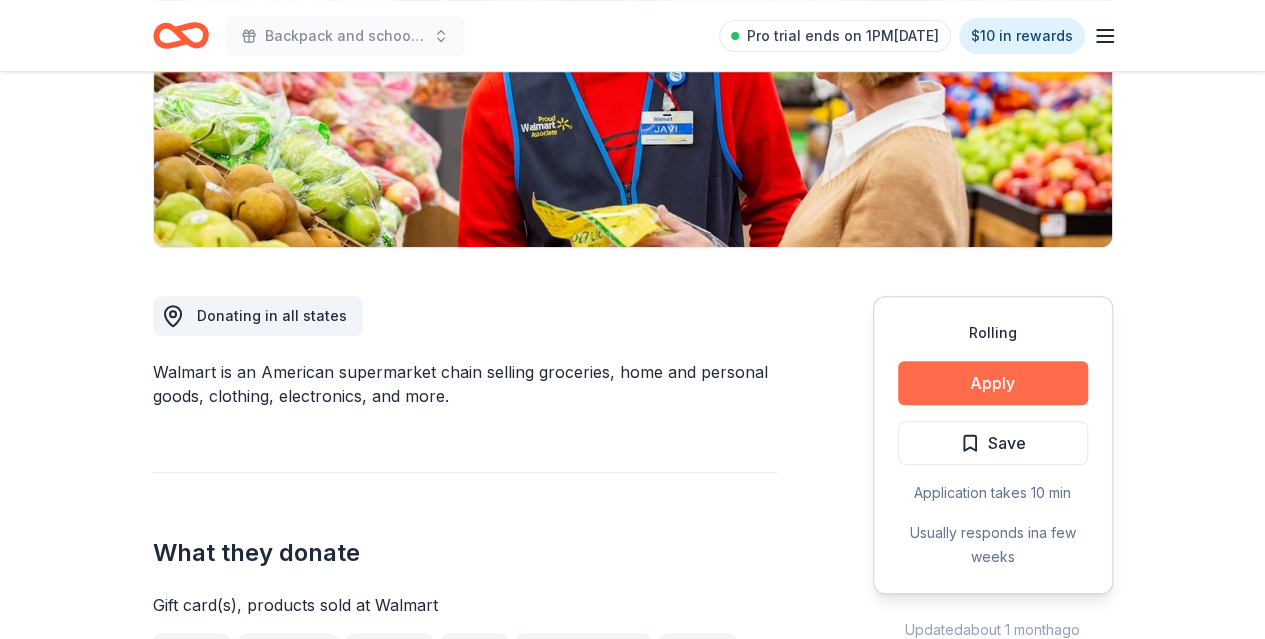 click on "Apply" at bounding box center (993, 383) 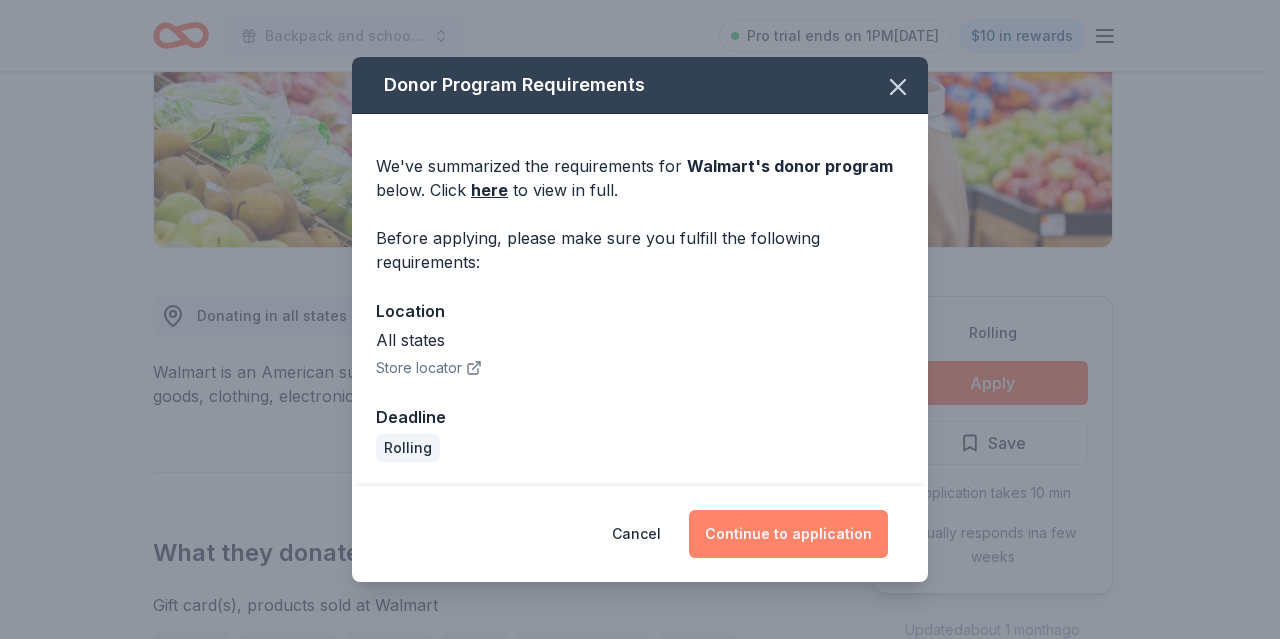 click on "Continue to application" at bounding box center [788, 534] 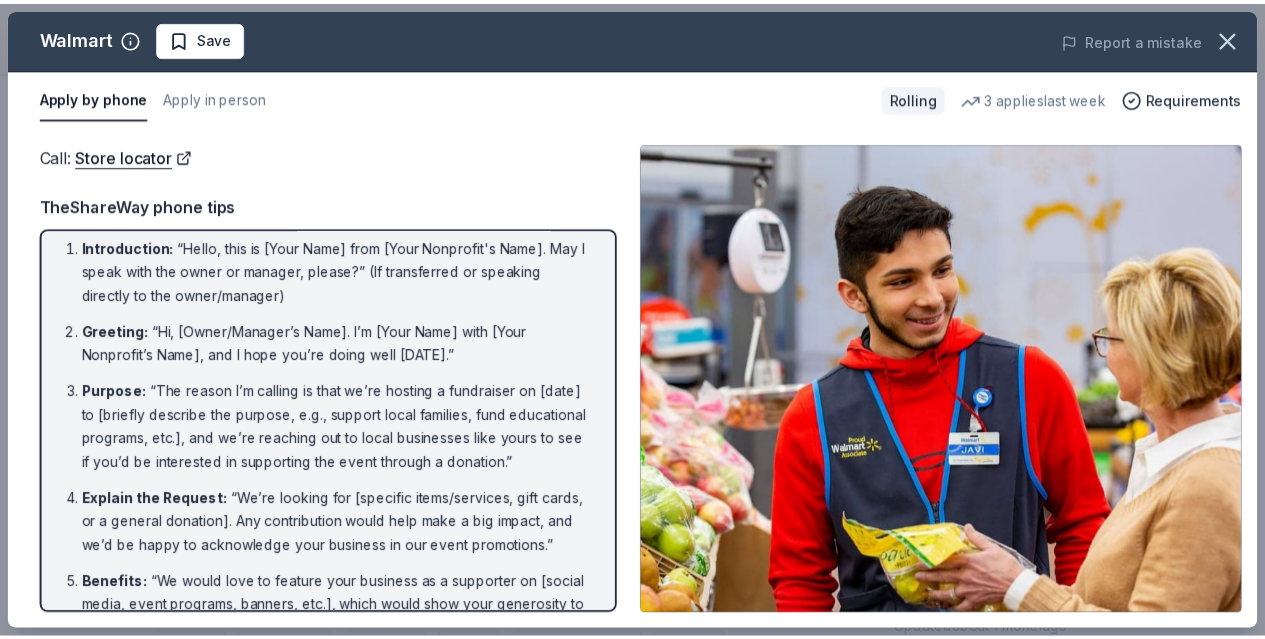 scroll, scrollTop: 0, scrollLeft: 0, axis: both 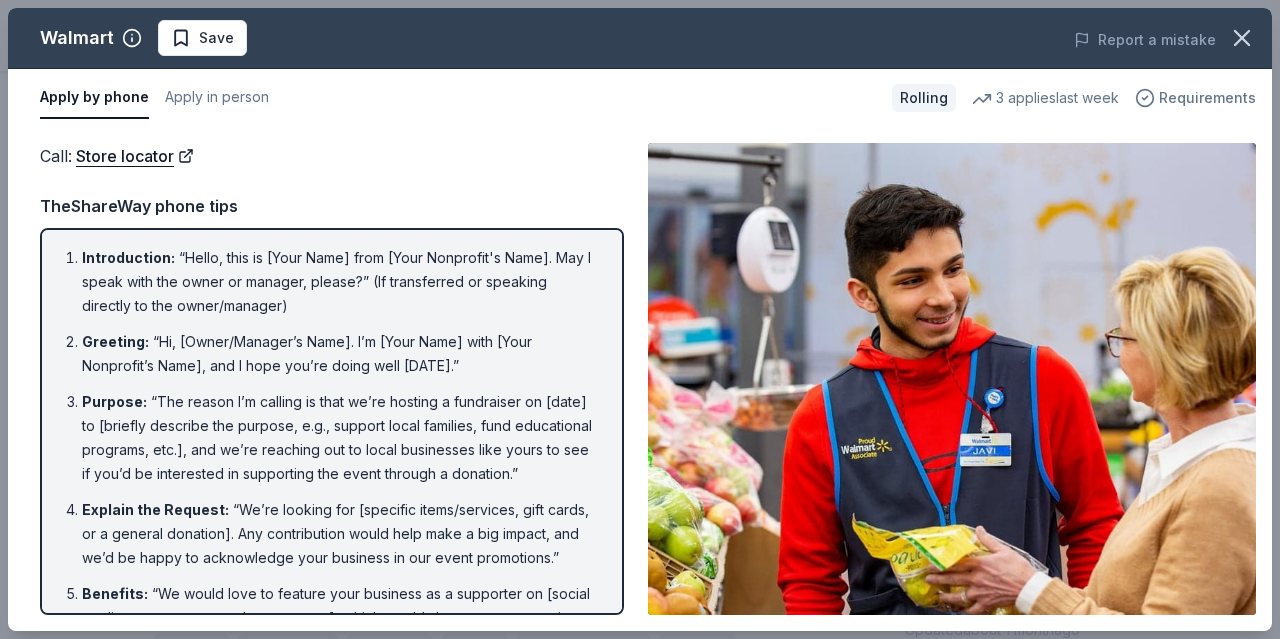 click on "Requirements" at bounding box center [1207, 98] 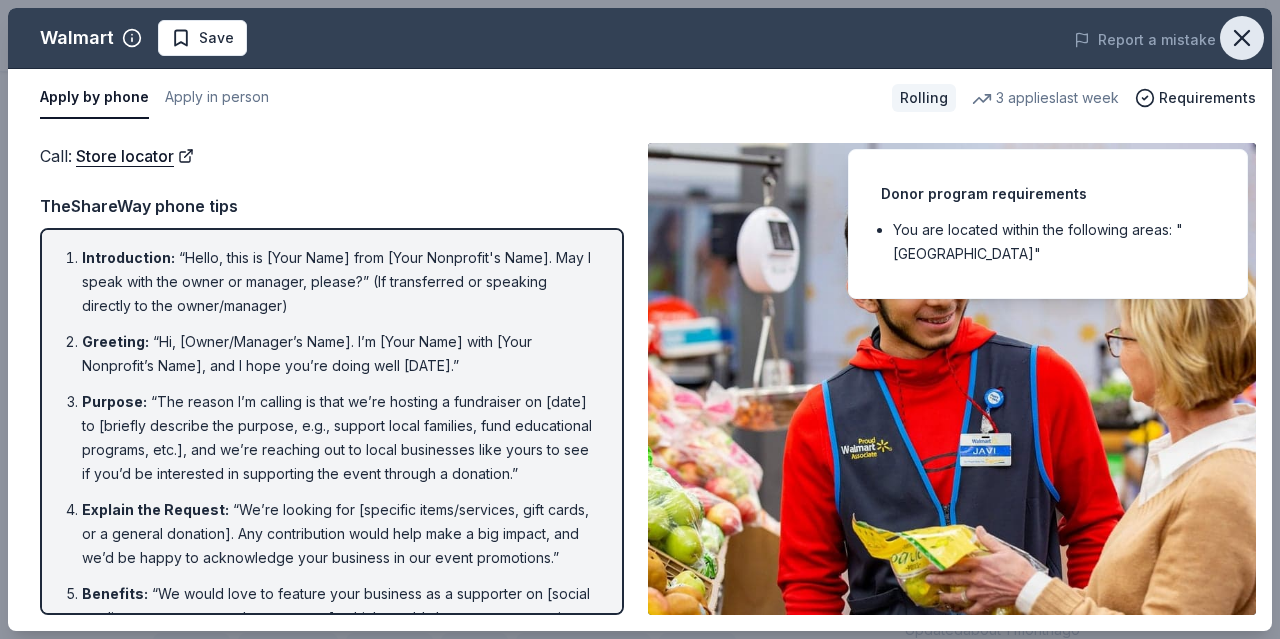 click 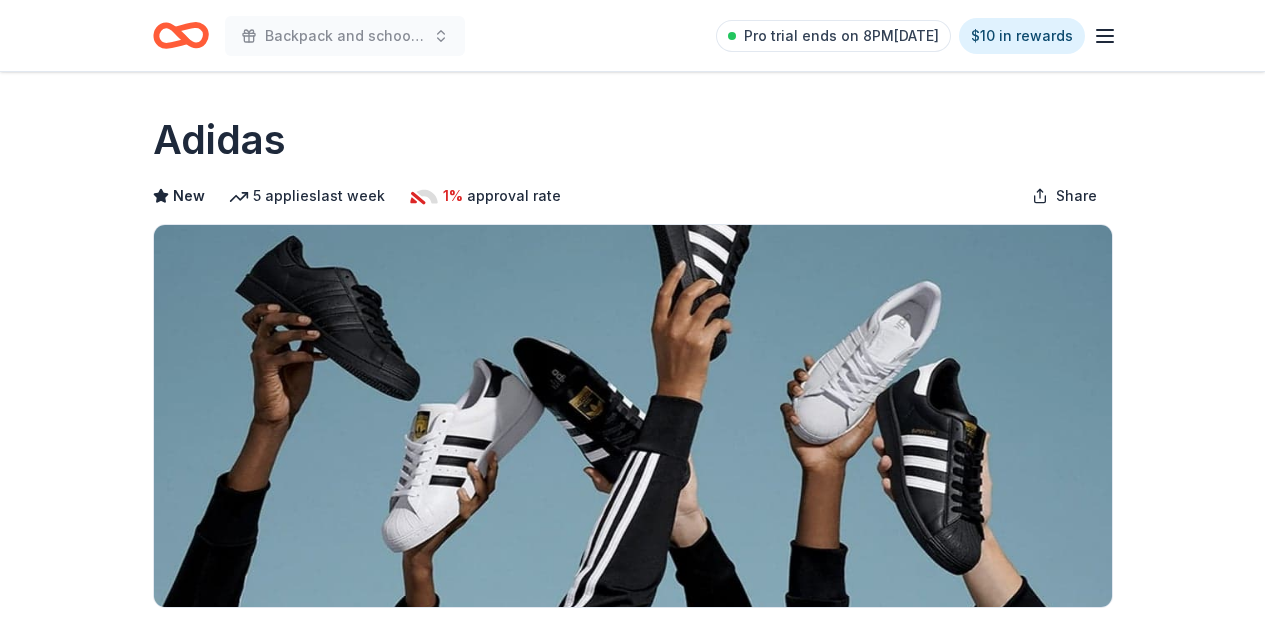 scroll, scrollTop: 0, scrollLeft: 0, axis: both 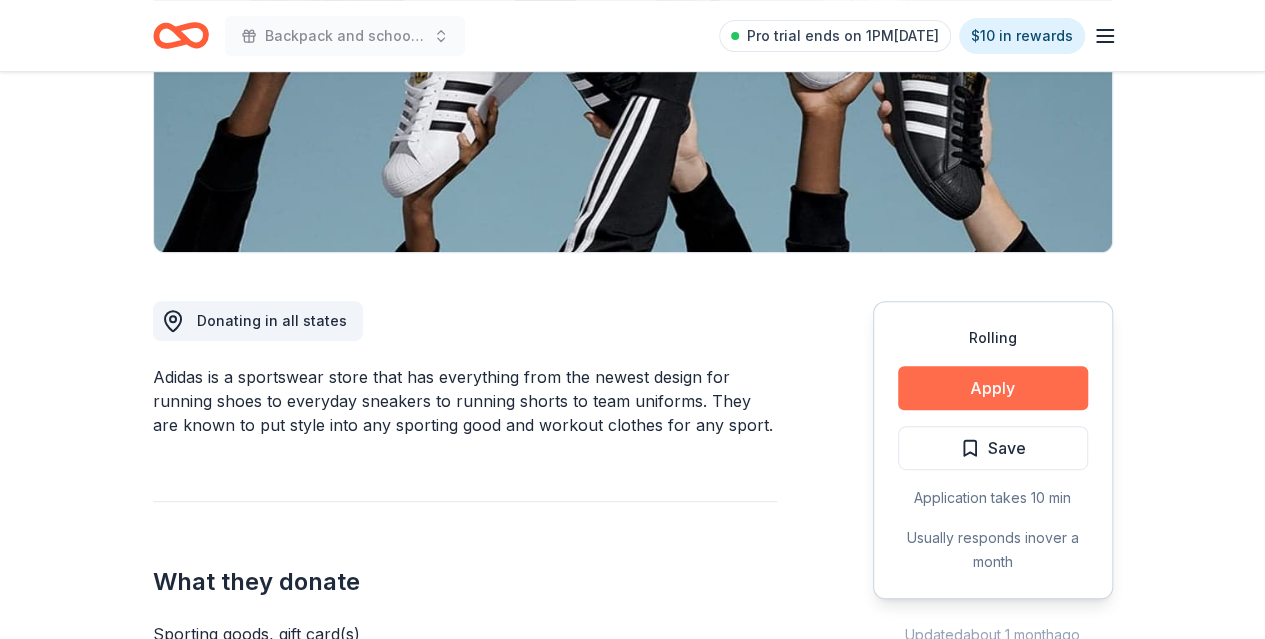 click on "Apply" at bounding box center [993, 388] 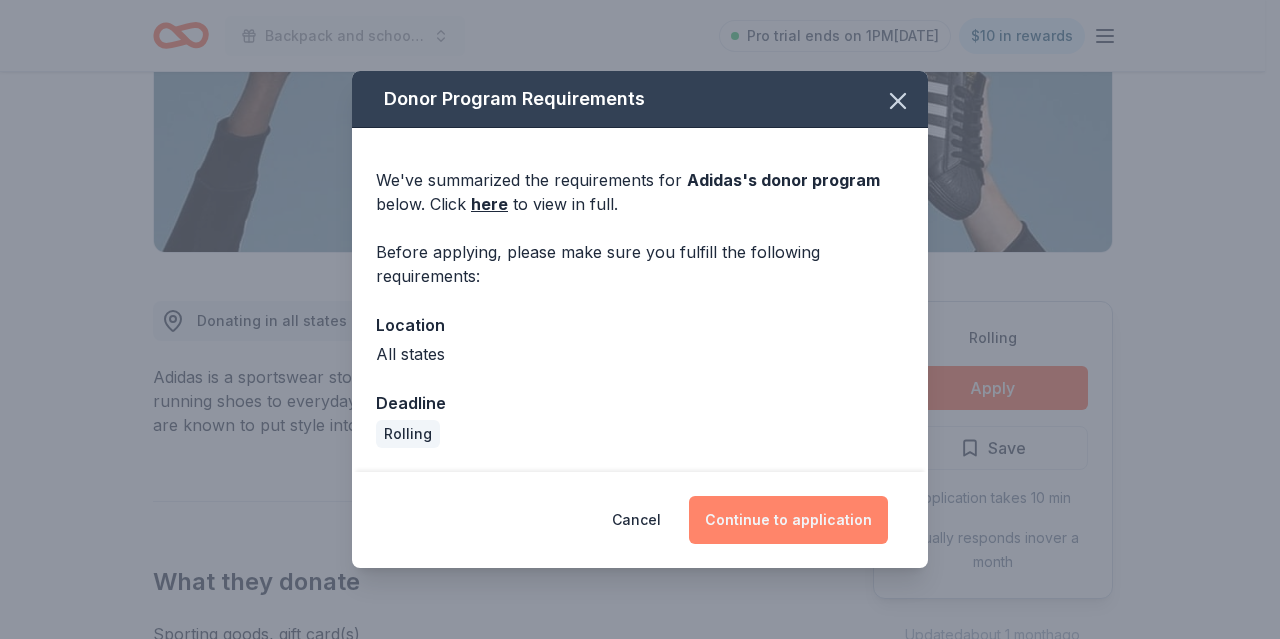 click on "Continue to application" at bounding box center [788, 520] 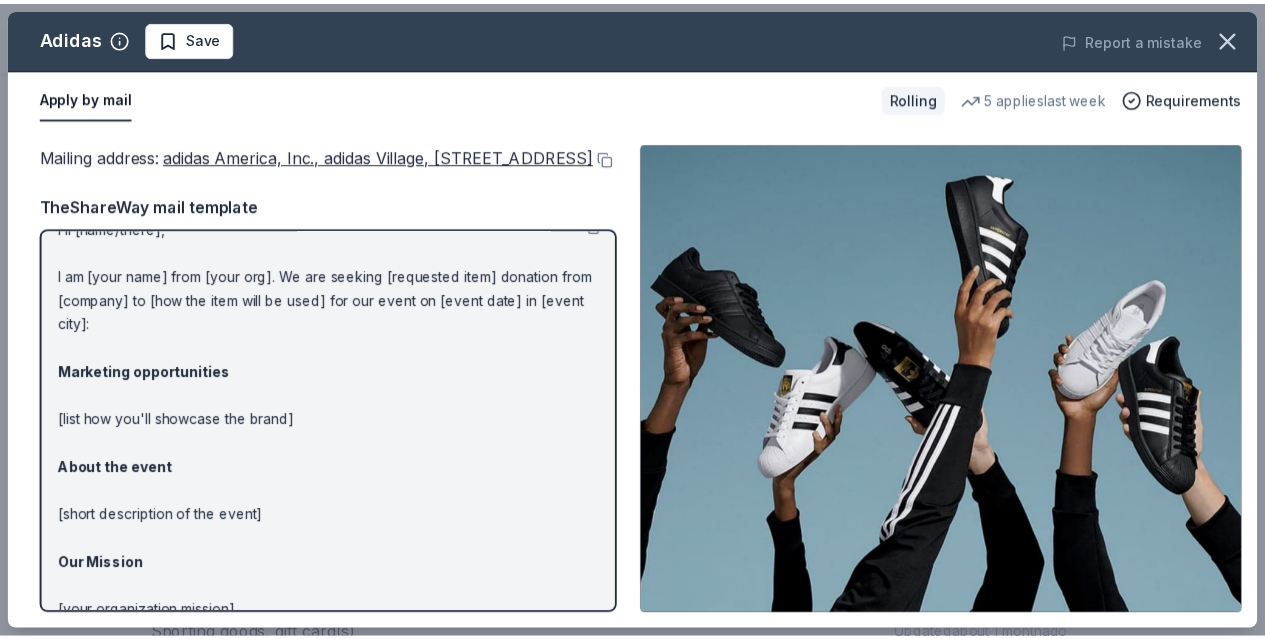 scroll, scrollTop: 0, scrollLeft: 0, axis: both 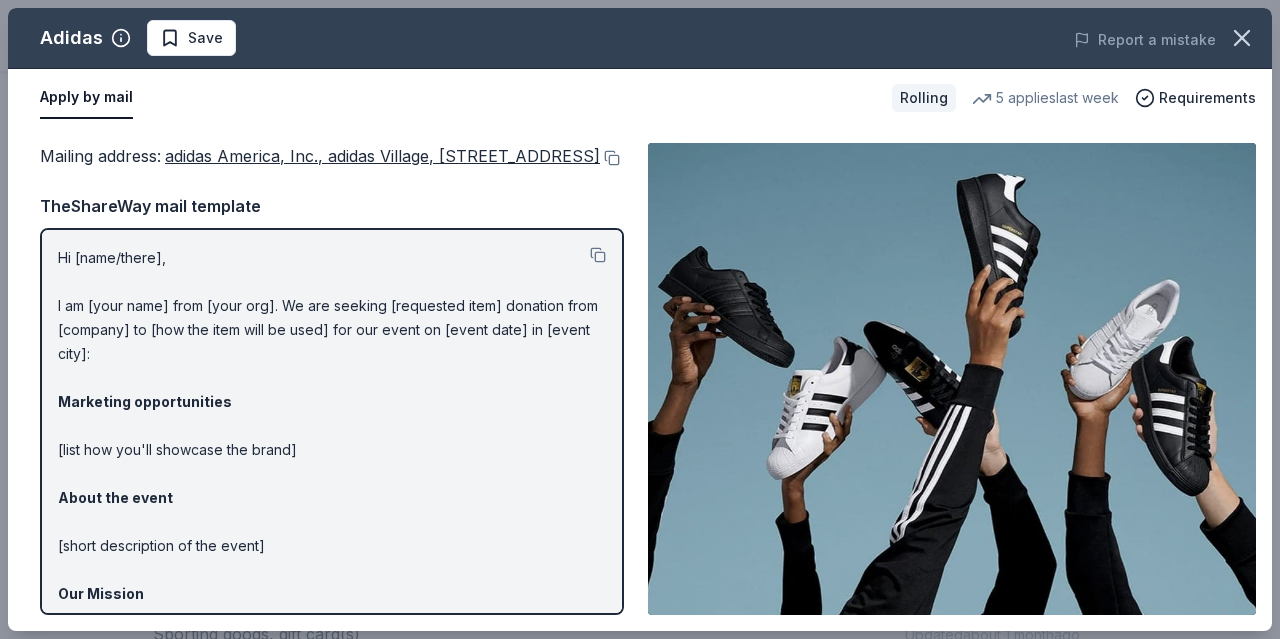 click on "TheShareWay mail template" at bounding box center (332, 206) 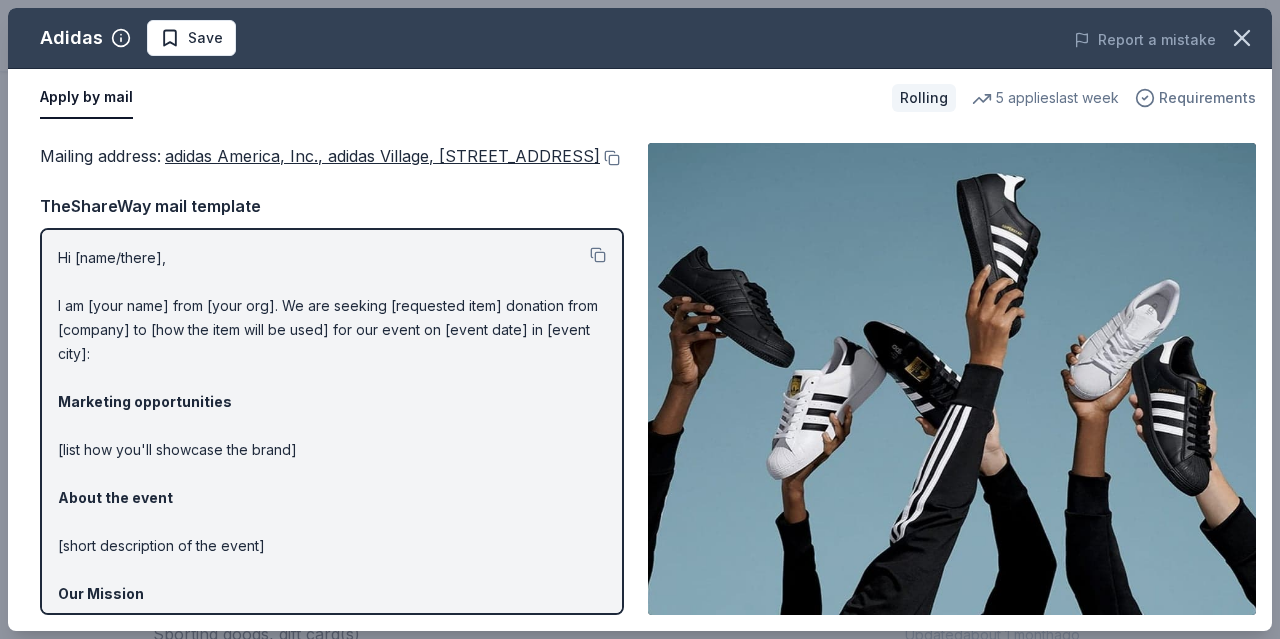 click on "Requirements" at bounding box center [1207, 98] 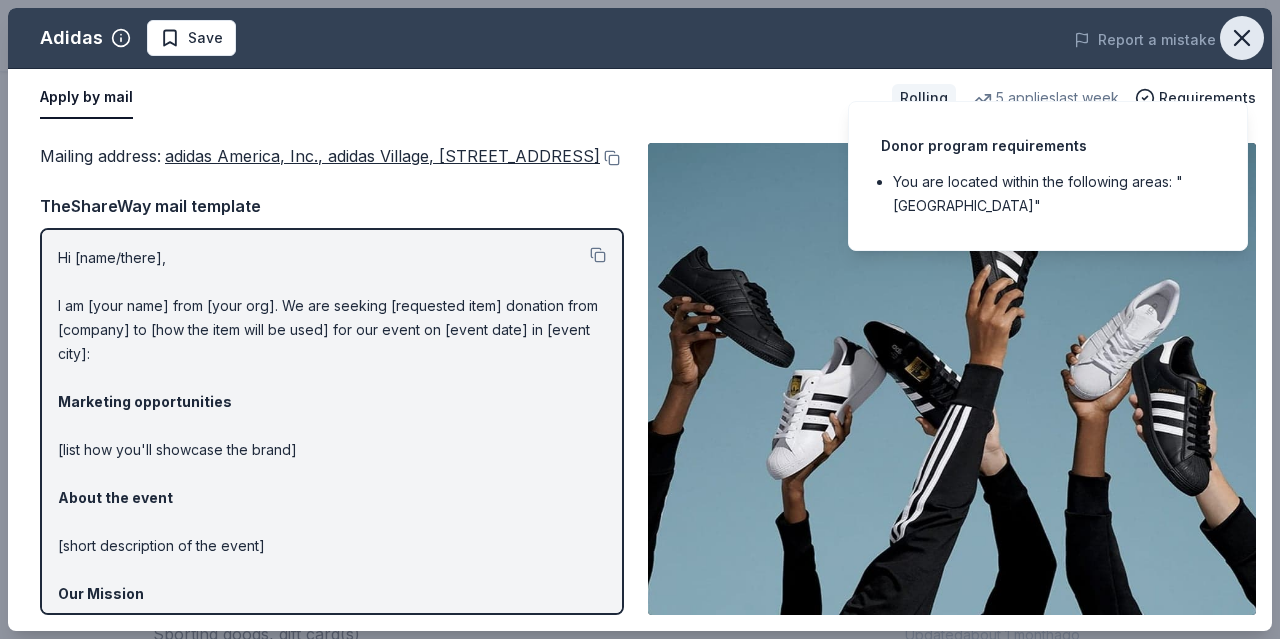 click at bounding box center [1242, 38] 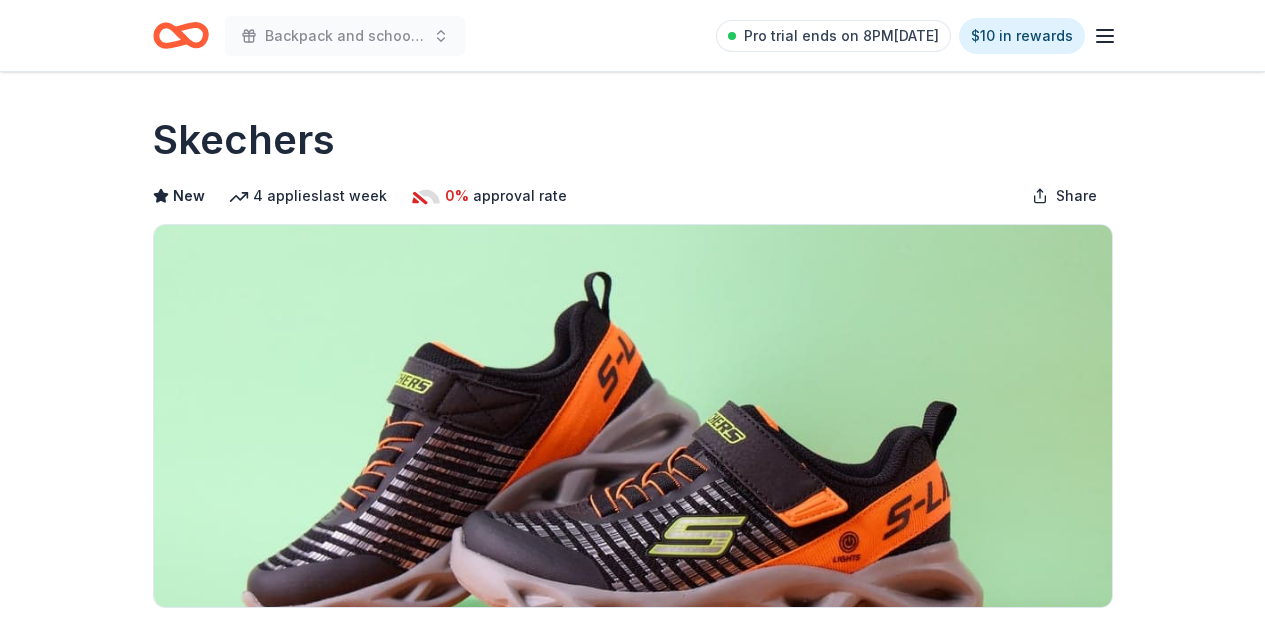 scroll, scrollTop: 0, scrollLeft: 0, axis: both 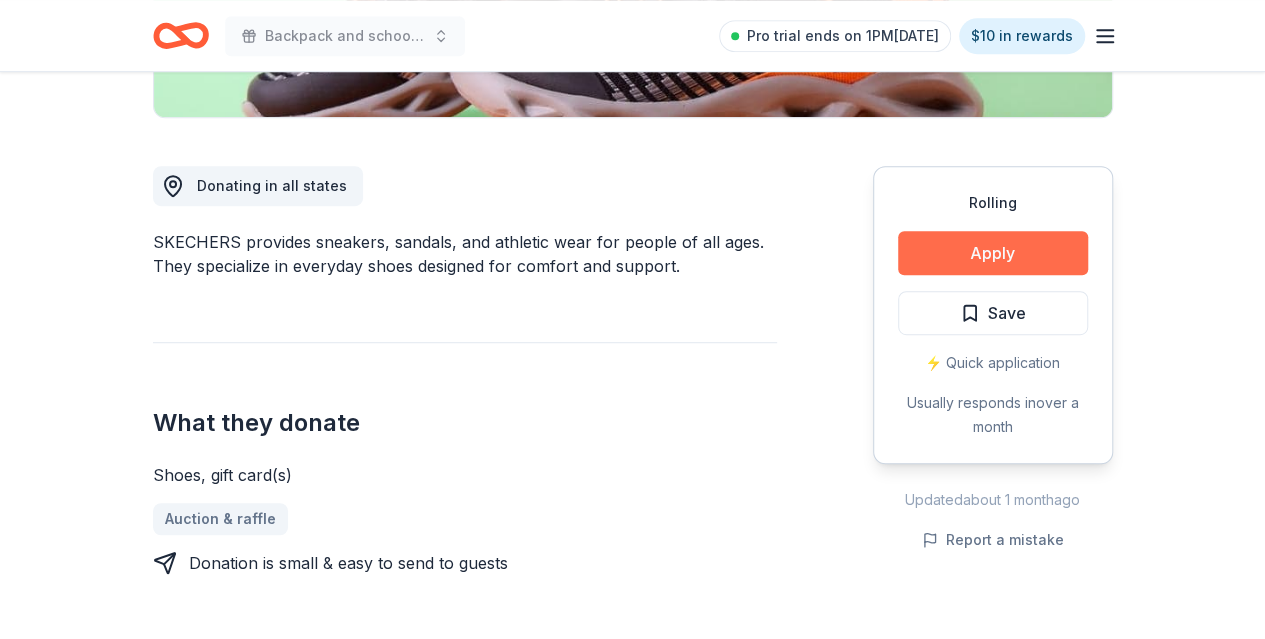 click on "Apply" at bounding box center (993, 253) 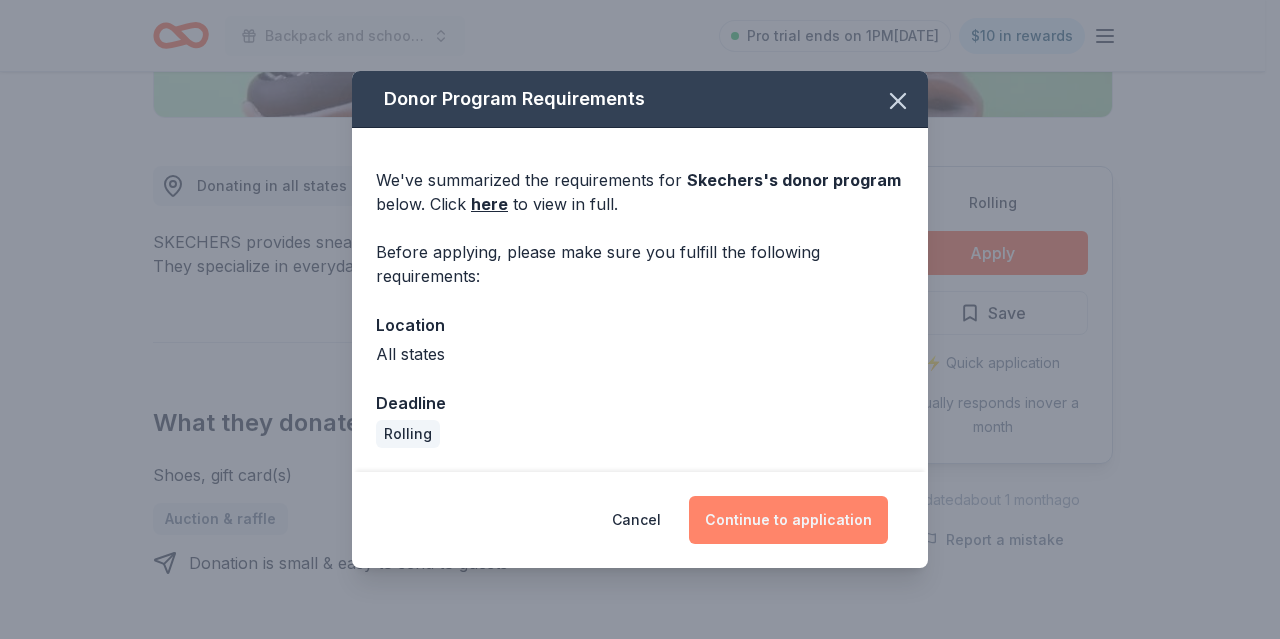 click on "Continue to application" at bounding box center (788, 520) 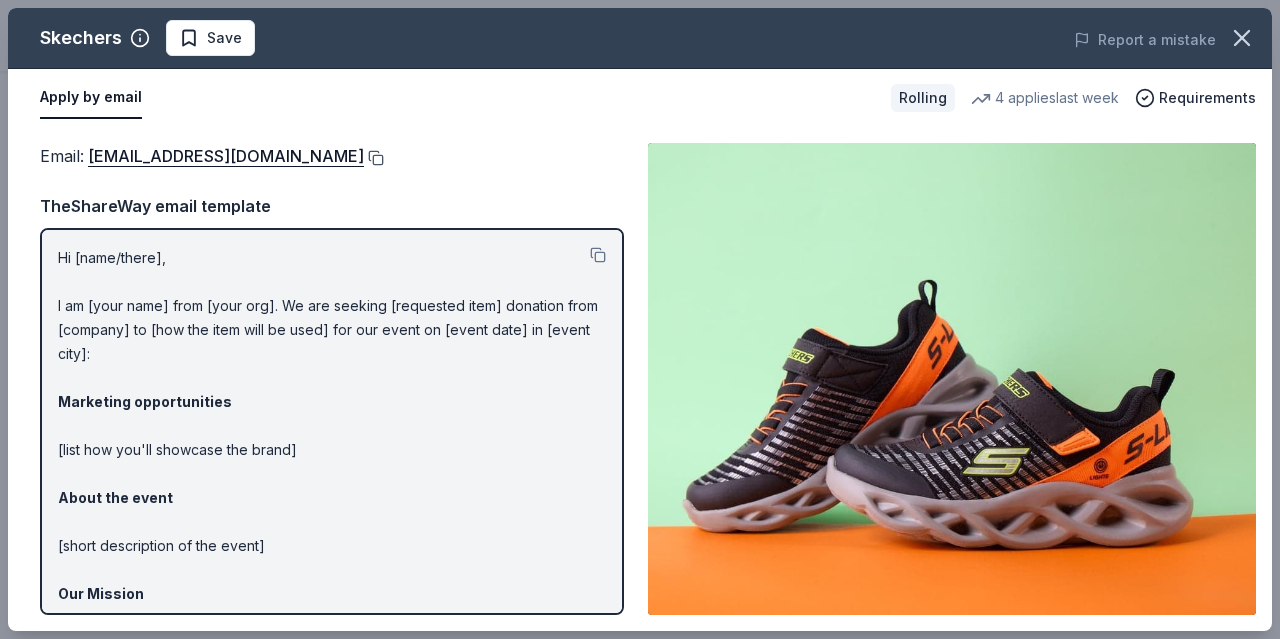 click at bounding box center [374, 158] 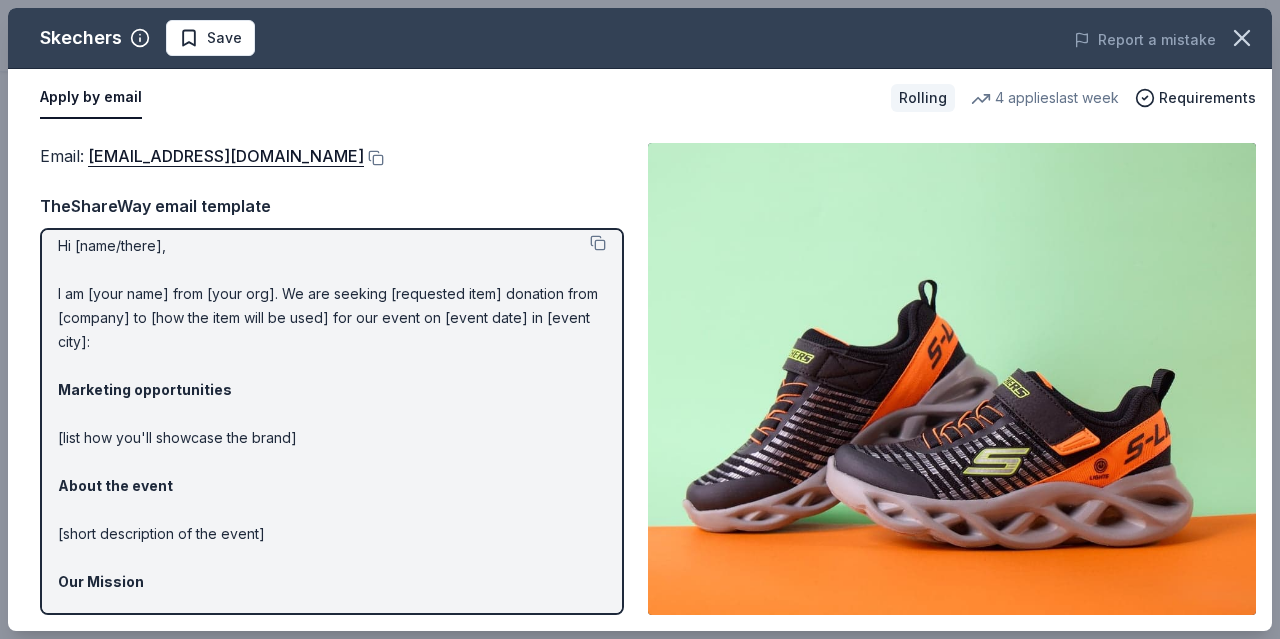 scroll, scrollTop: 0, scrollLeft: 0, axis: both 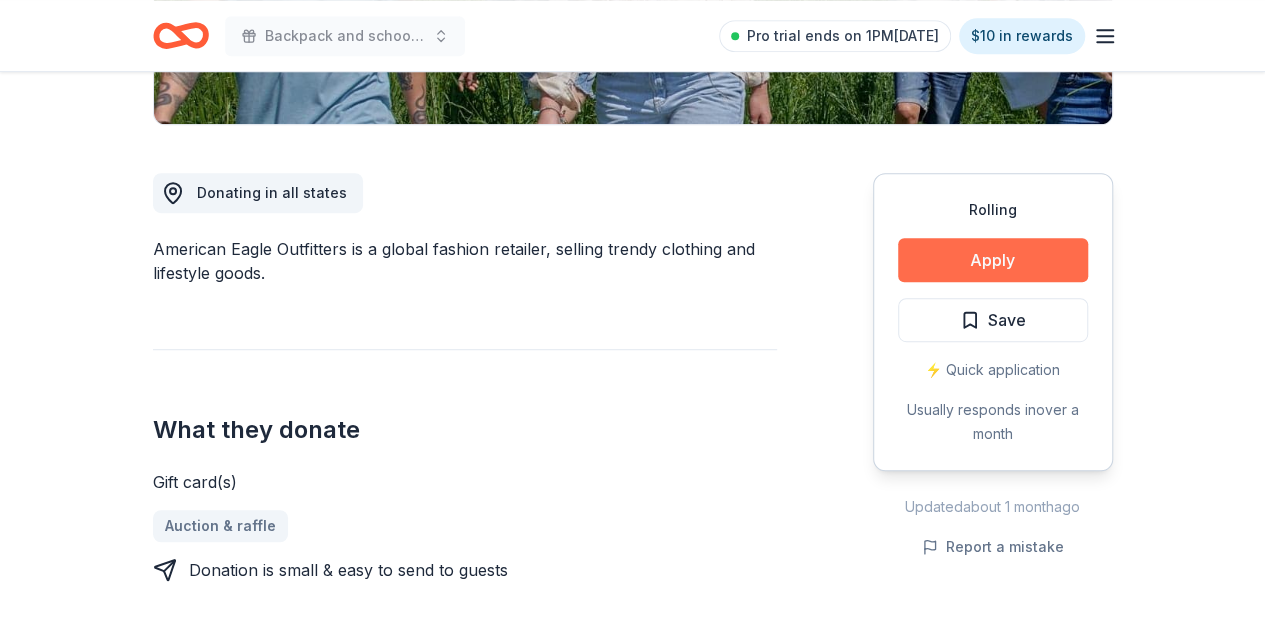 click on "Apply" at bounding box center [993, 260] 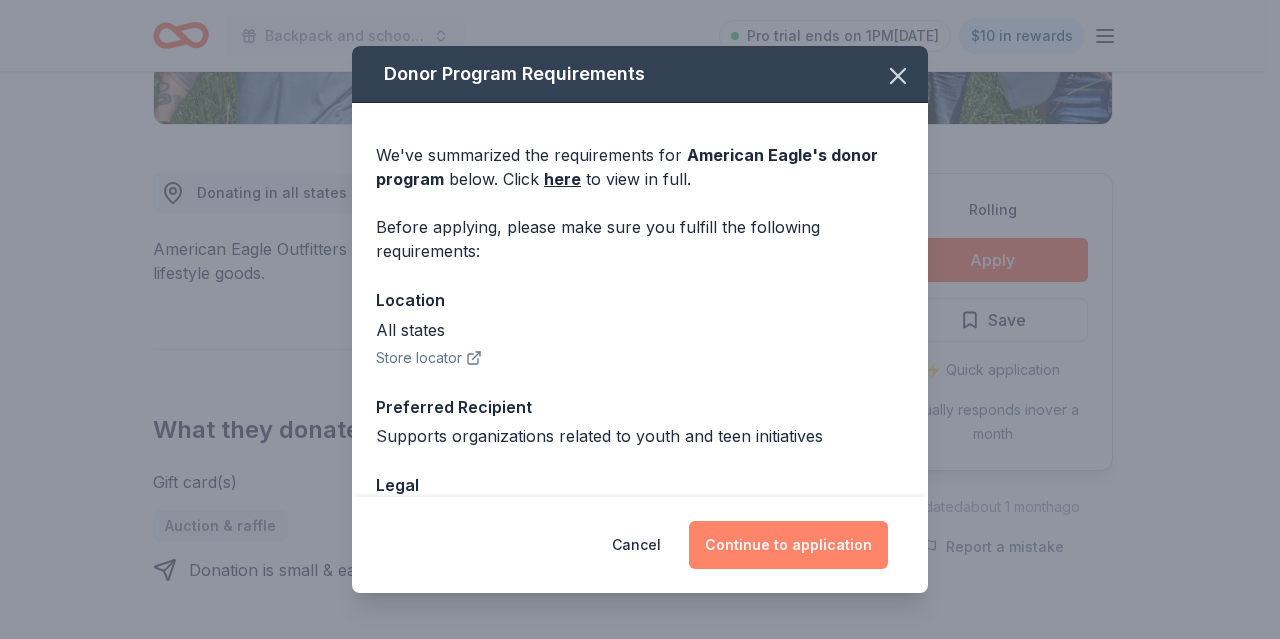 click on "Continue to application" at bounding box center (788, 545) 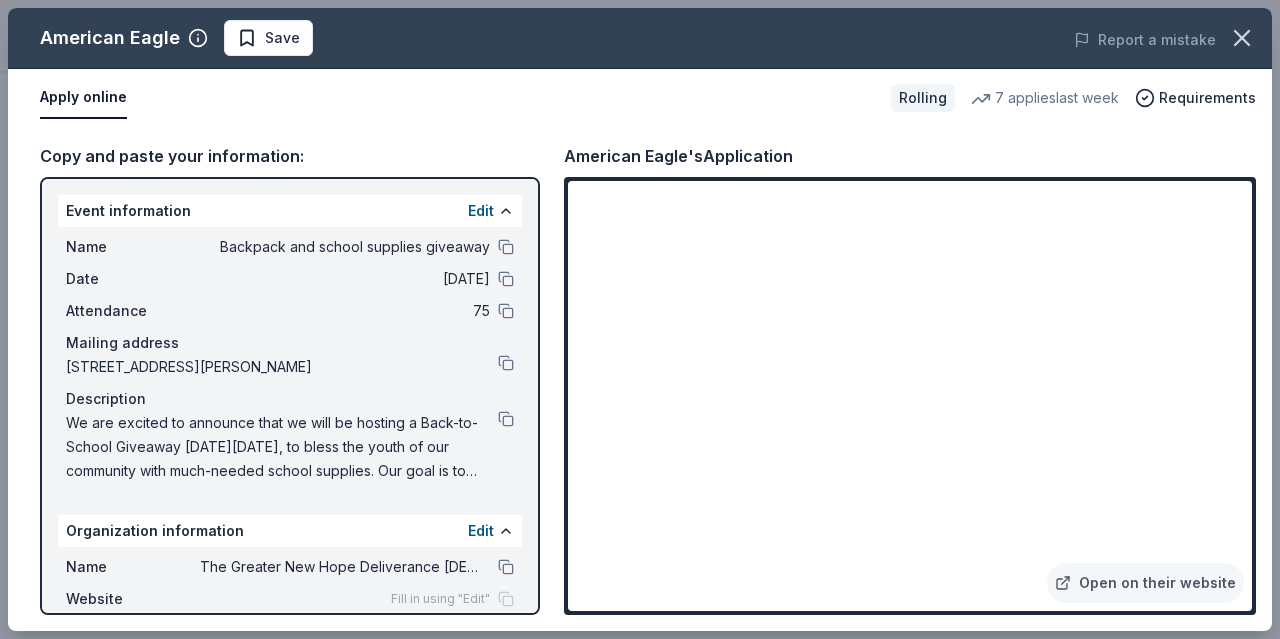 click on "We are excited to announce that we will be hosting a Back-to-School Giveaway [DATE][DATE], to bless the youth of our community with much-needed school supplies. Our goal is to provide 100 backpacks filled with essential school supplies to children who may otherwise begin the school year unprepared. We are asking for donations of the following items:
New backpacks
Pencils and pens
Notebooks and composition books
Loose-leaf paper
Folders and binders
Crayons, markers, glue sticks, and other classroom necessities
This event is deeply important to our community. Many families are struggling to make ends meet, and the cost of preparing children for school adds a significant financial burden. By coming together to meet this need, we are not only easing that burden, we are also showing our young people that their community believes in them, supports them, and wants to see them succeed." at bounding box center [282, 447] 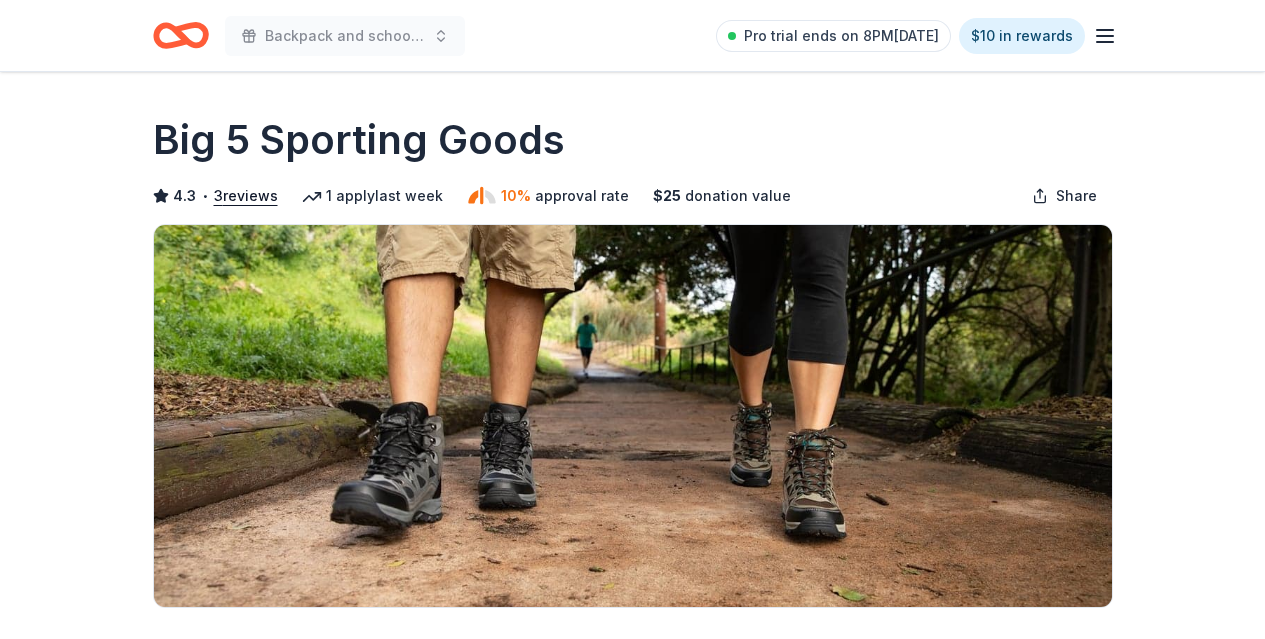 scroll, scrollTop: 0, scrollLeft: 0, axis: both 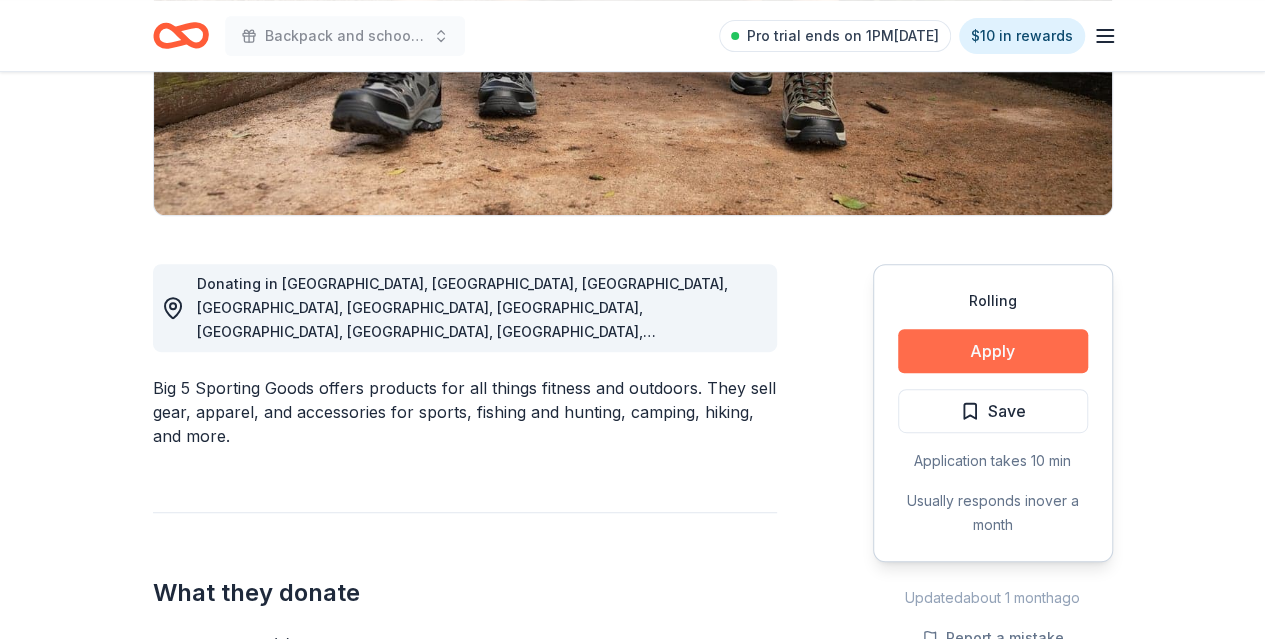 click on "Apply" at bounding box center [993, 351] 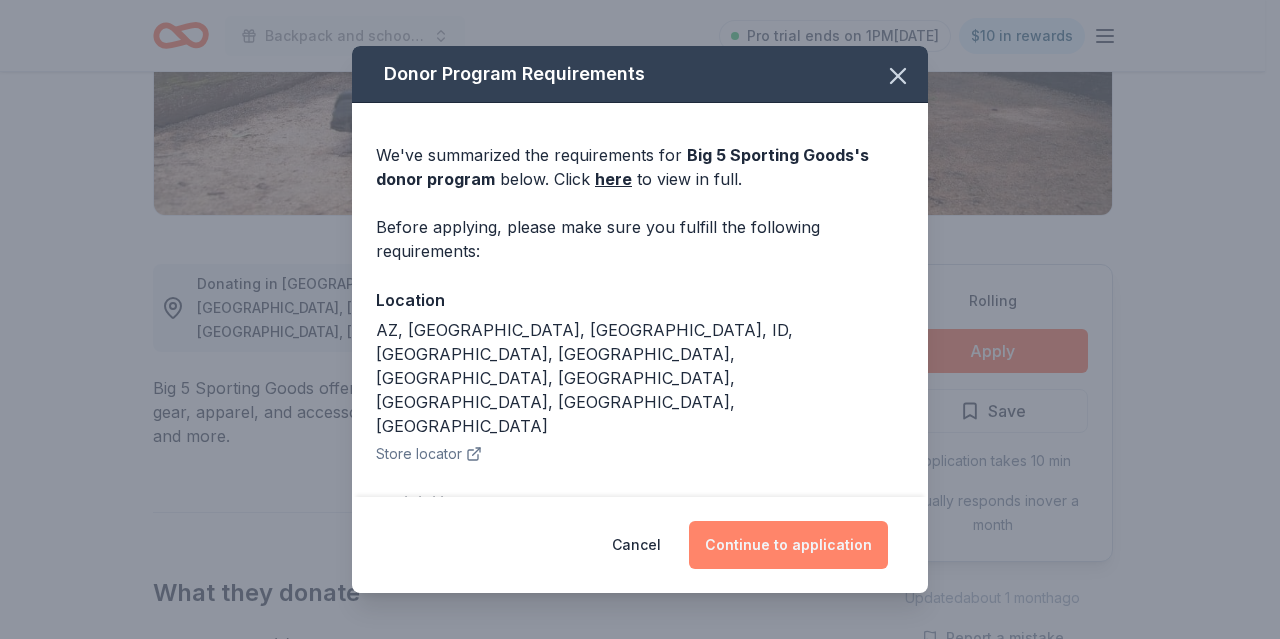 click on "Continue to application" at bounding box center (788, 545) 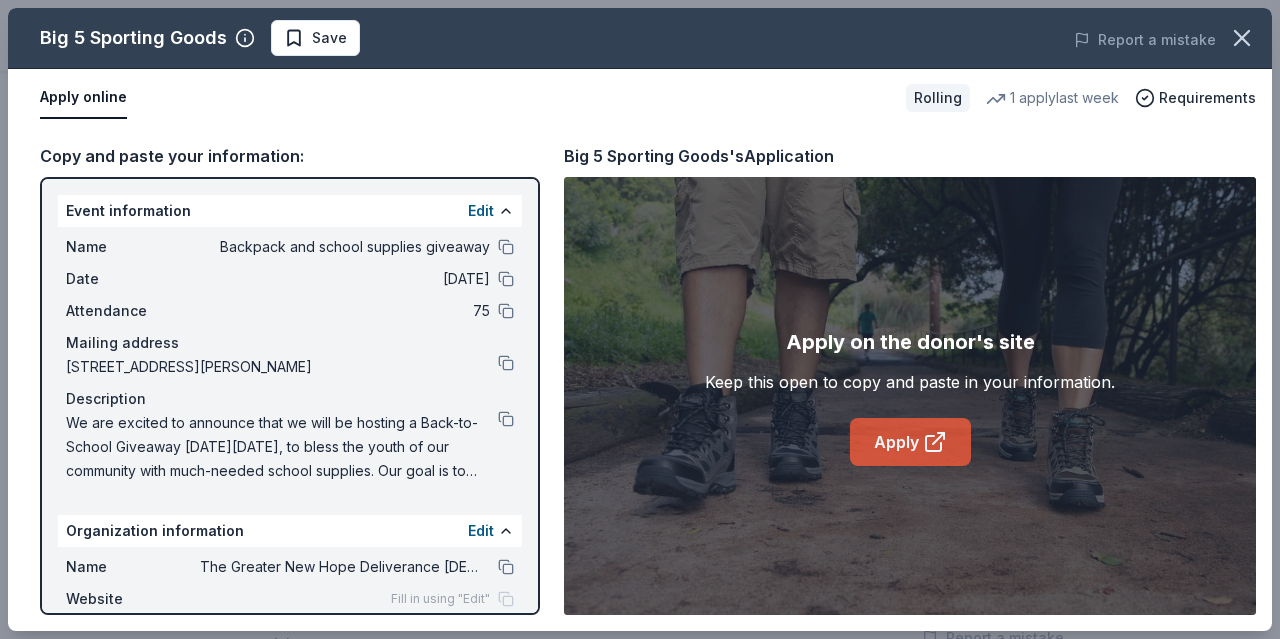 click on "Apply" at bounding box center [910, 442] 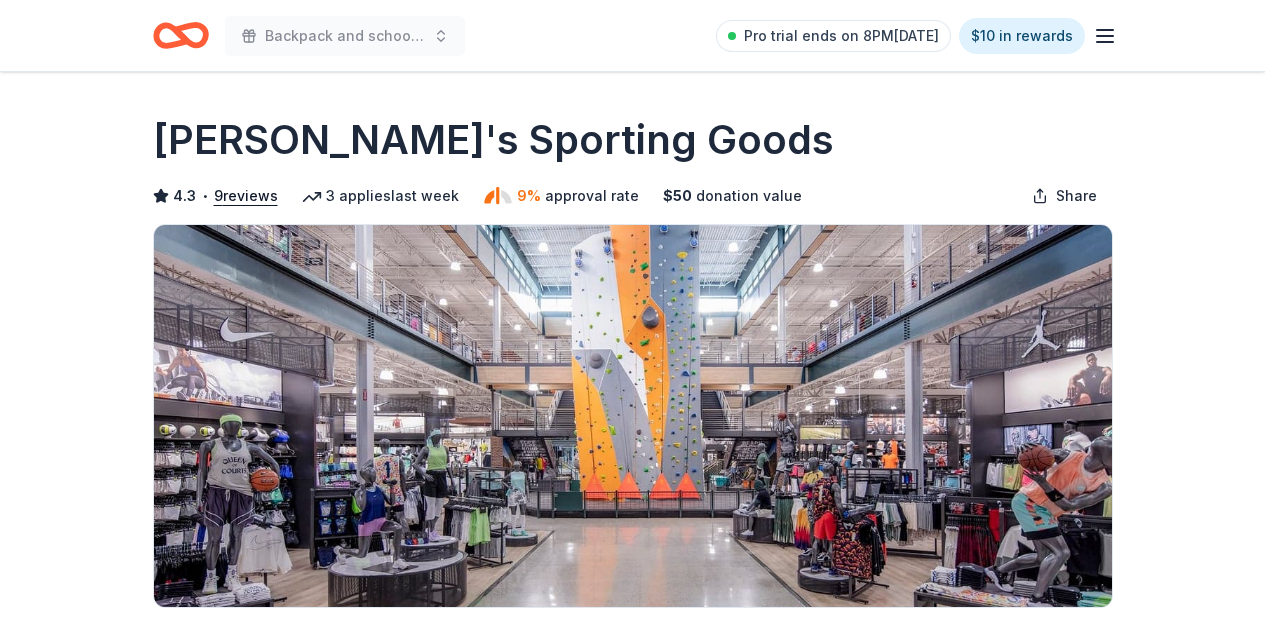 scroll, scrollTop: 0, scrollLeft: 0, axis: both 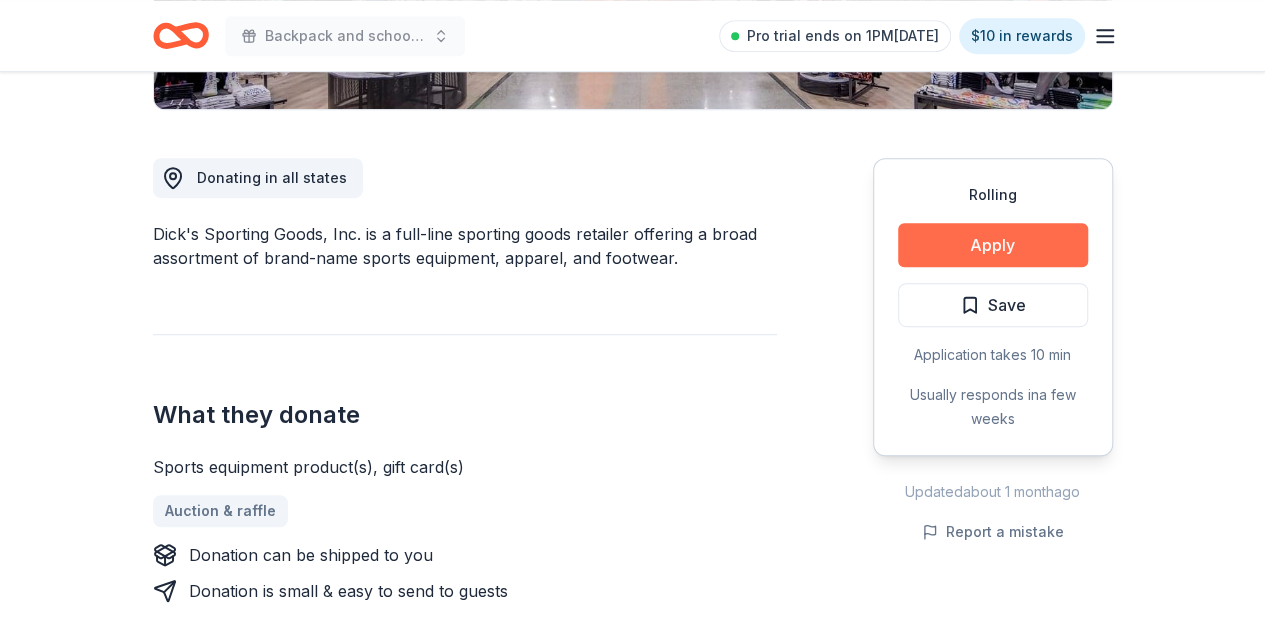 click on "Apply" at bounding box center (993, 245) 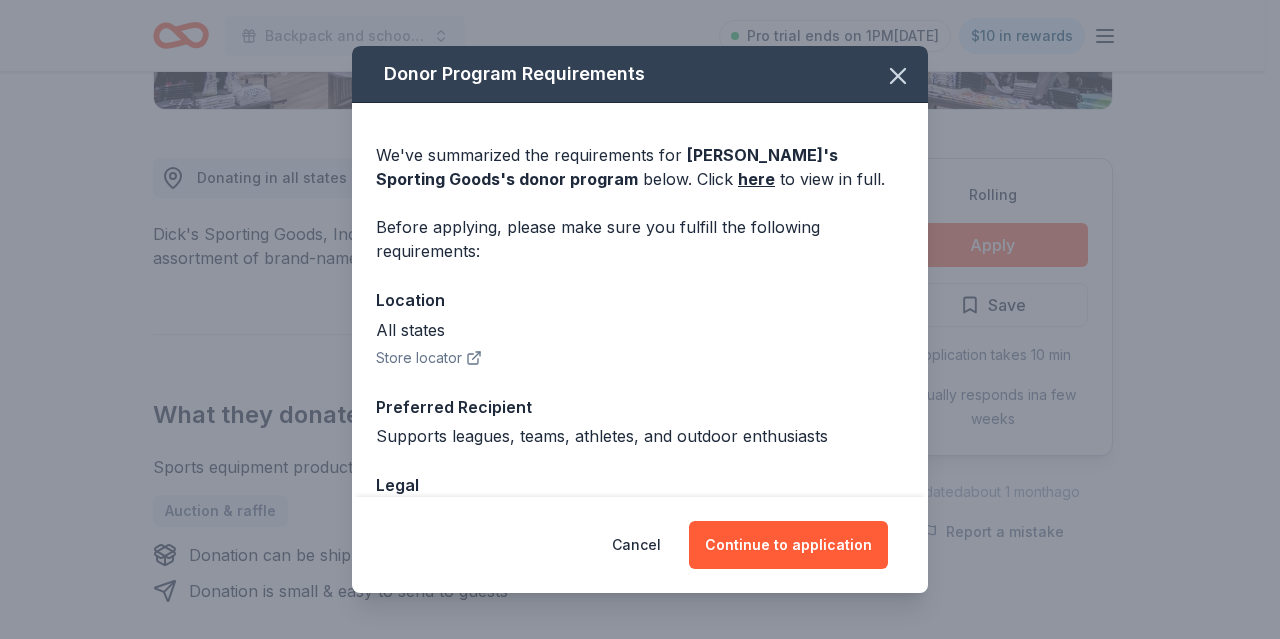 click on "Donor Program Requirements We've summarized the requirements for   [PERSON_NAME]'s Sporting Goods 's donor program   below.   Click   here   to view in full. Before applying, please make sure you fulfill the following requirements: Location All states Store locator  Preferred Recipient Supports leagues, teams, athletes, and outdoor enthusiasts Legal 501(c)(3) required Deadline Rolling Cancel Continue to application" at bounding box center [640, 319] 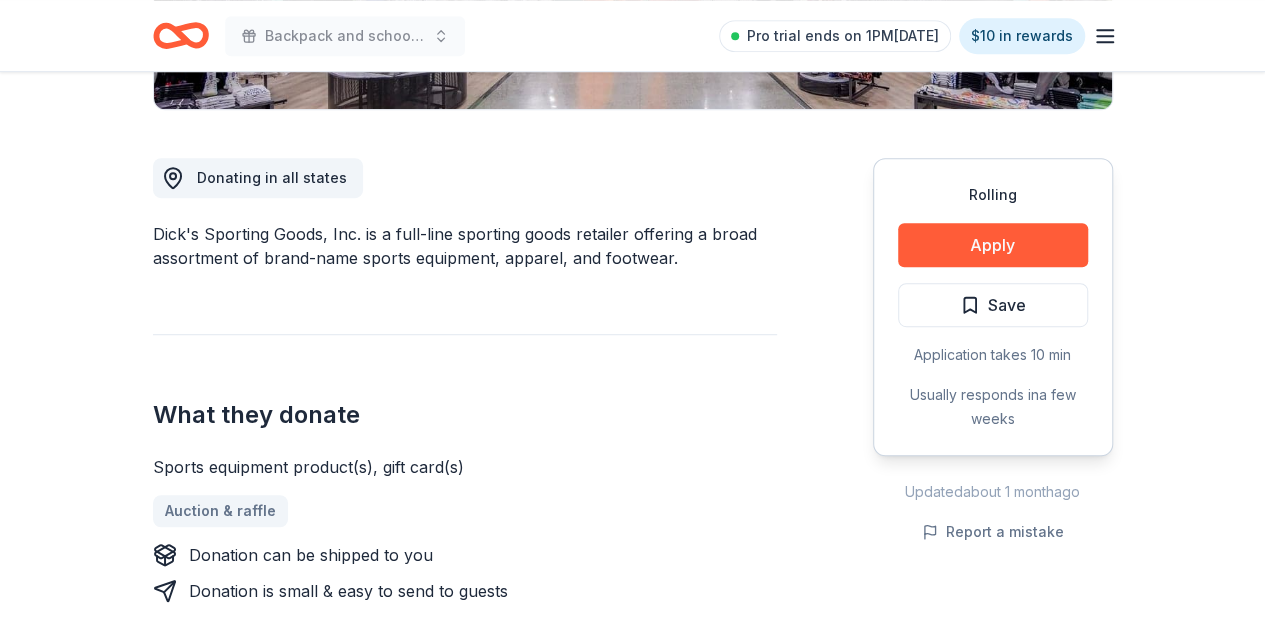 click on "Donating in all states [PERSON_NAME]'s Sporting Goods, Inc. is a full-line sporting goods retailer offering a broad assortment of brand-name sports equipment, apparel, and footwear. What they donate Sports equipment product(s), gift card(s) Auction & raffle Donation can be shipped to you Donation is small & easy to send to guests Who they donate to  Preferred Supports leagues, teams, athletes, and outdoor enthusiasts Wellness & Fitness 501(c)(3) required Rolling Apply Save Application takes 10 min Usually responds in  a few weeks Updated  about [DATE] Report a mistake" at bounding box center [633, 521] 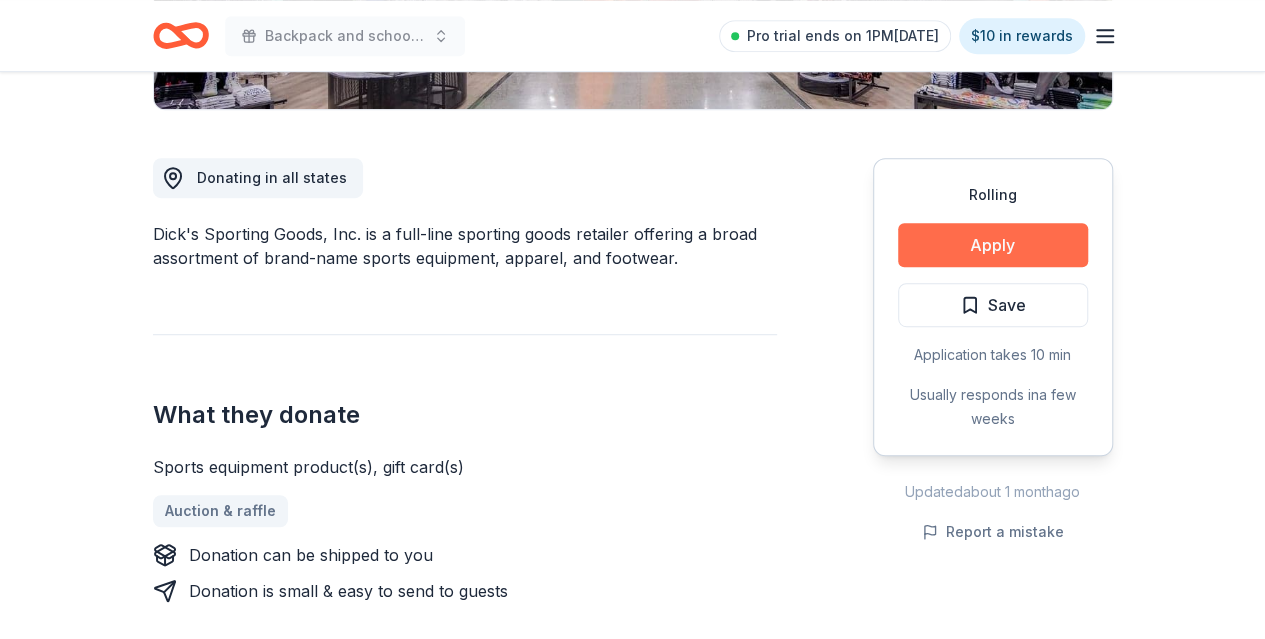 click on "Apply" at bounding box center [993, 245] 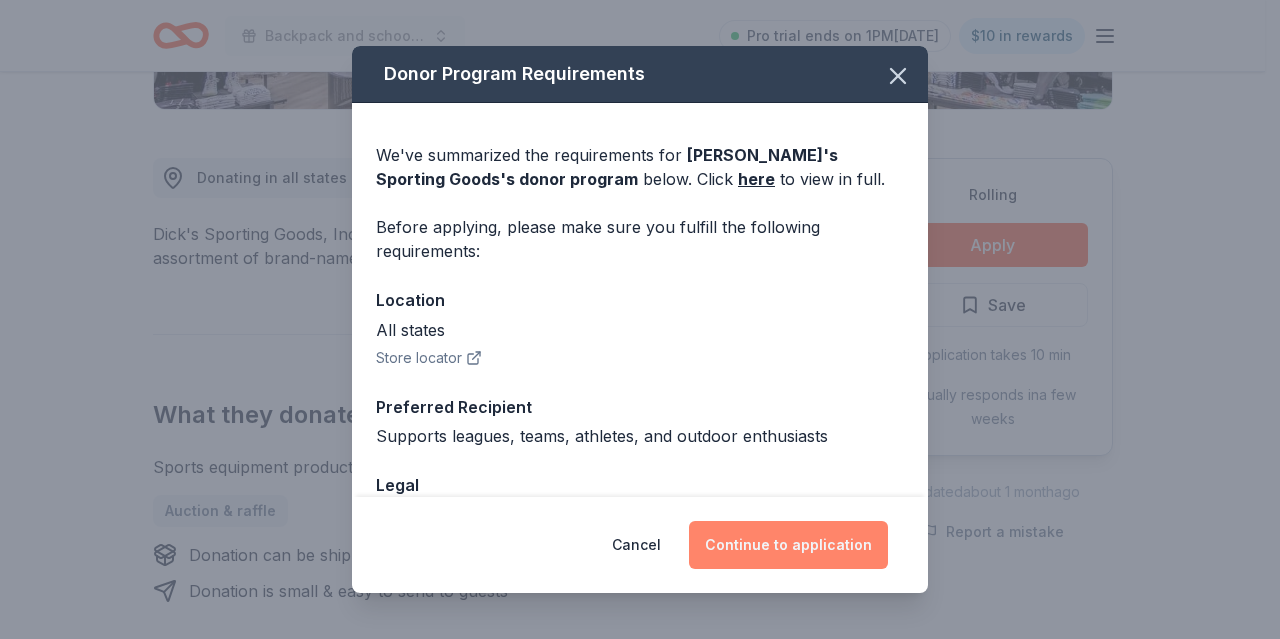 click on "Continue to application" at bounding box center [788, 545] 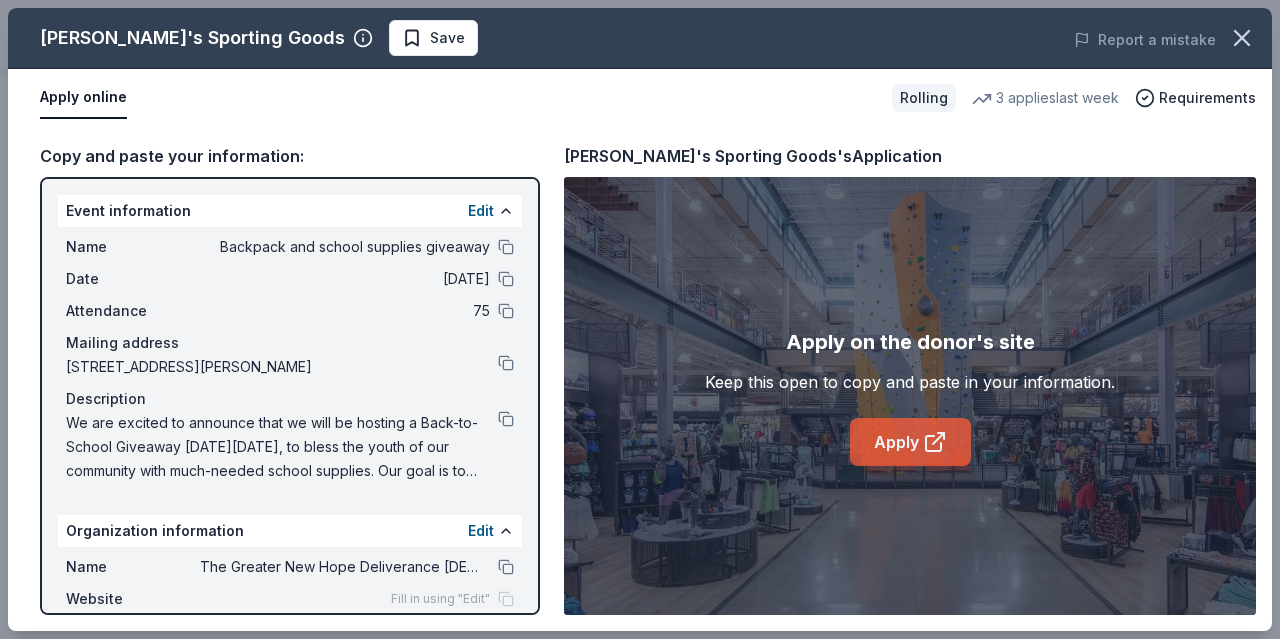 click on "Apply" at bounding box center [910, 442] 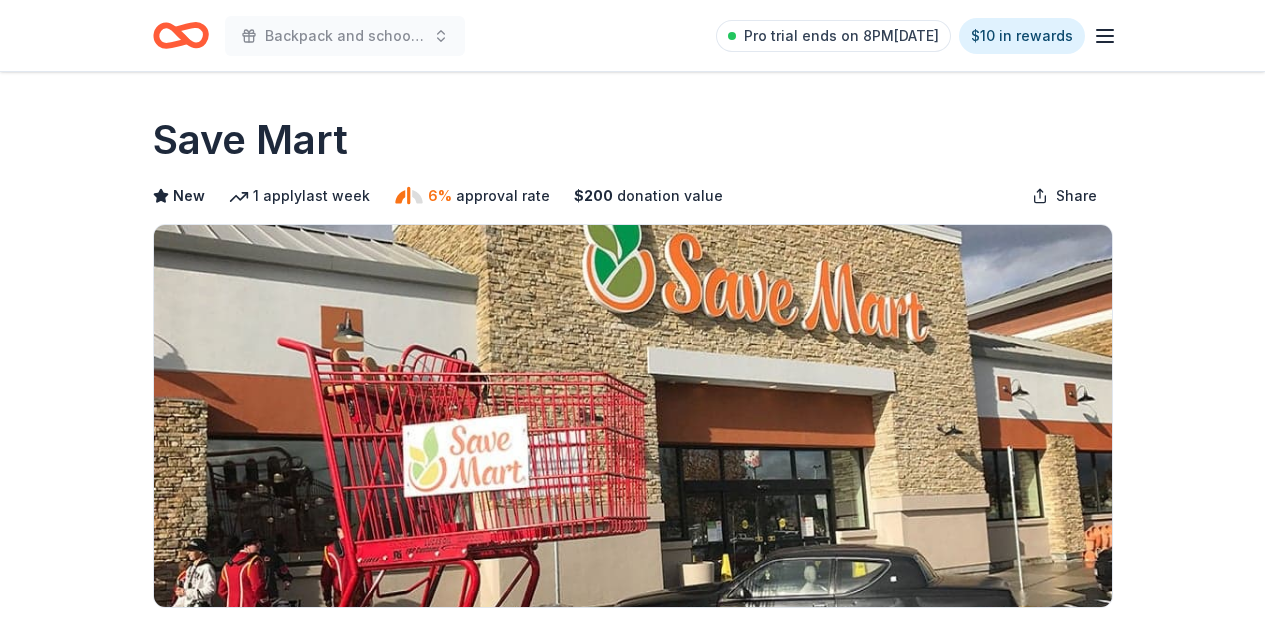 scroll, scrollTop: 0, scrollLeft: 0, axis: both 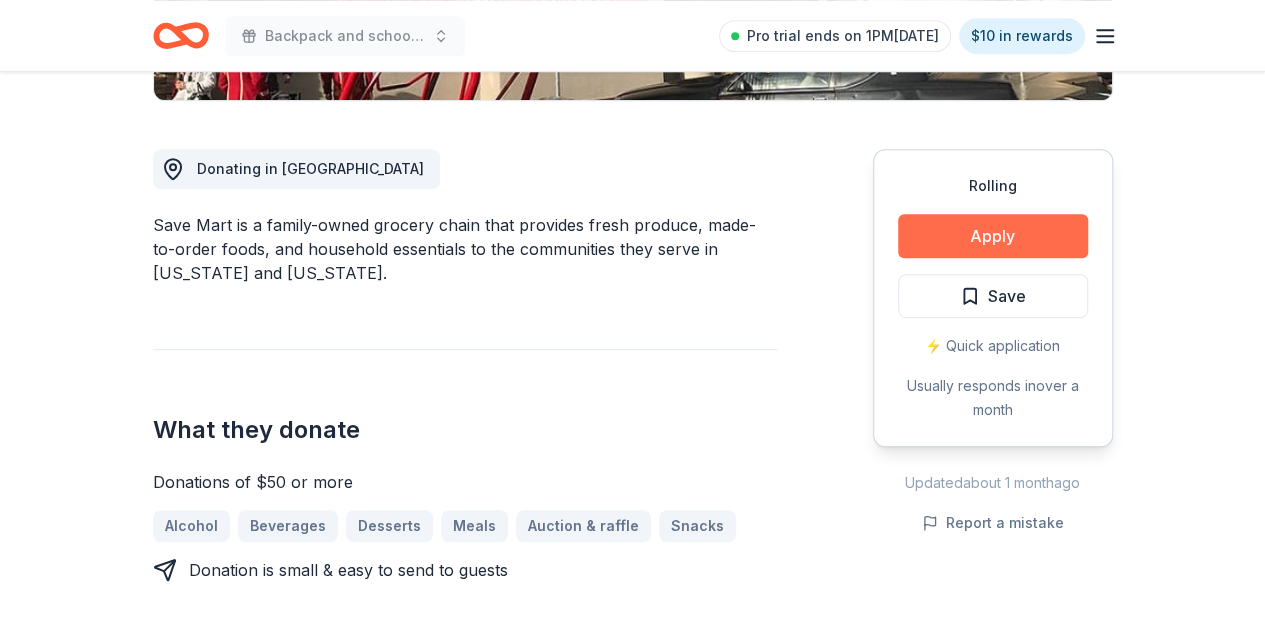 click on "Apply" at bounding box center (993, 236) 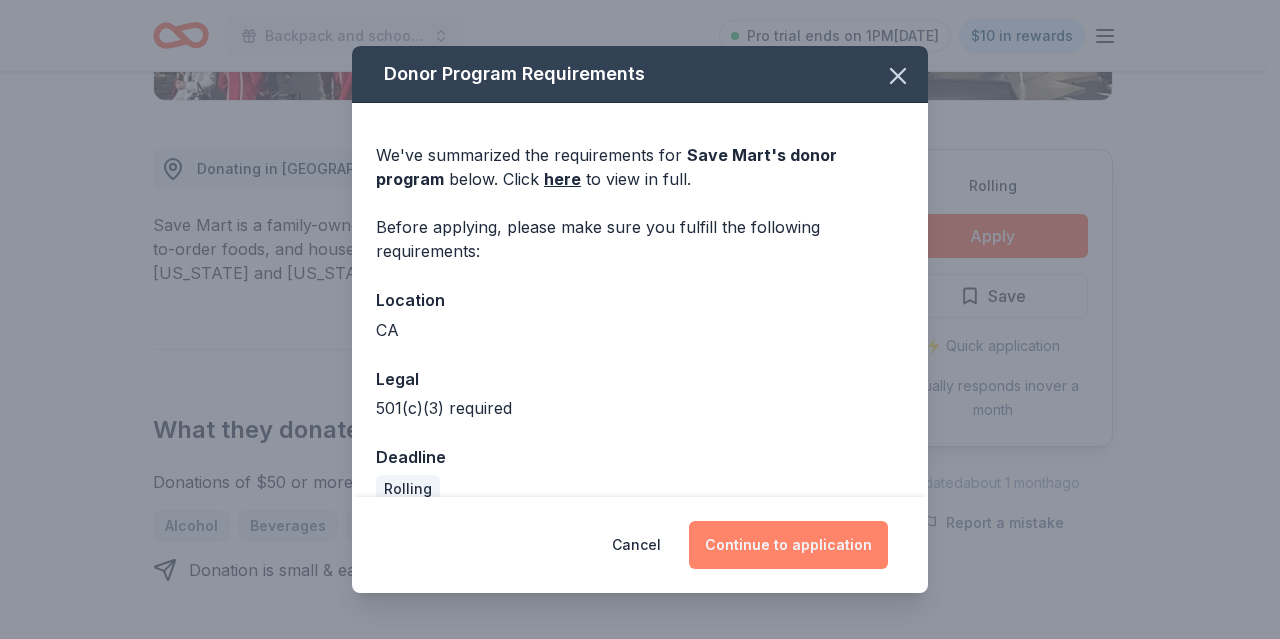 click on "Continue to application" at bounding box center (788, 545) 